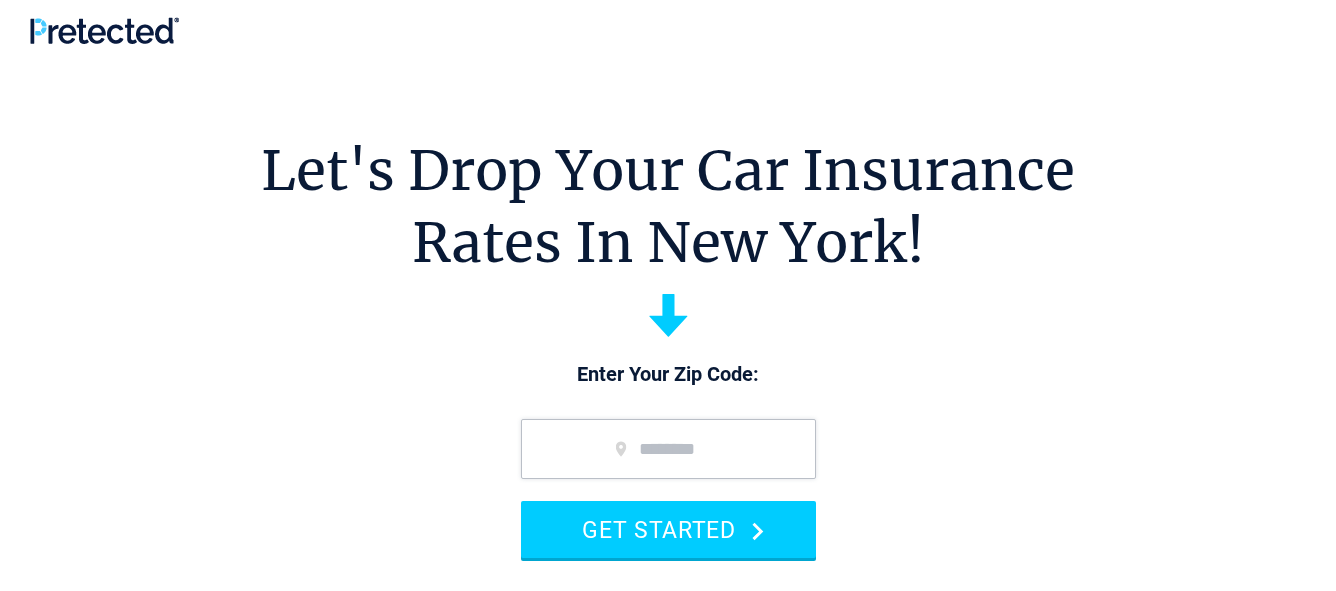 scroll, scrollTop: 0, scrollLeft: 0, axis: both 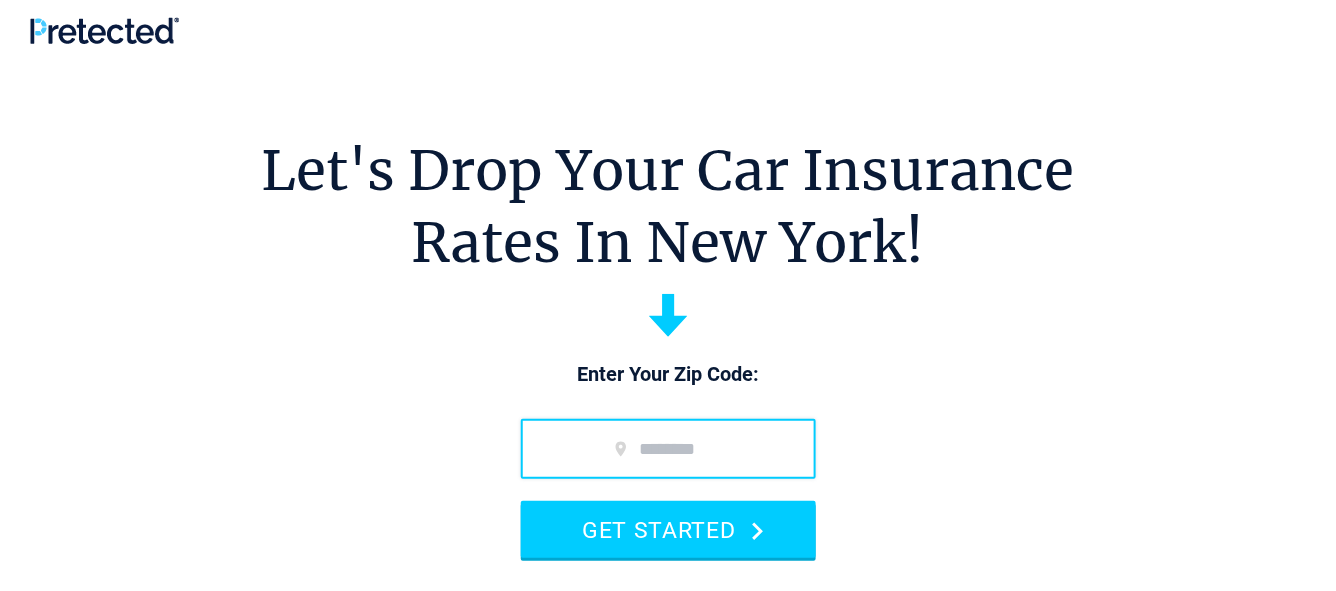 click at bounding box center (668, 449) 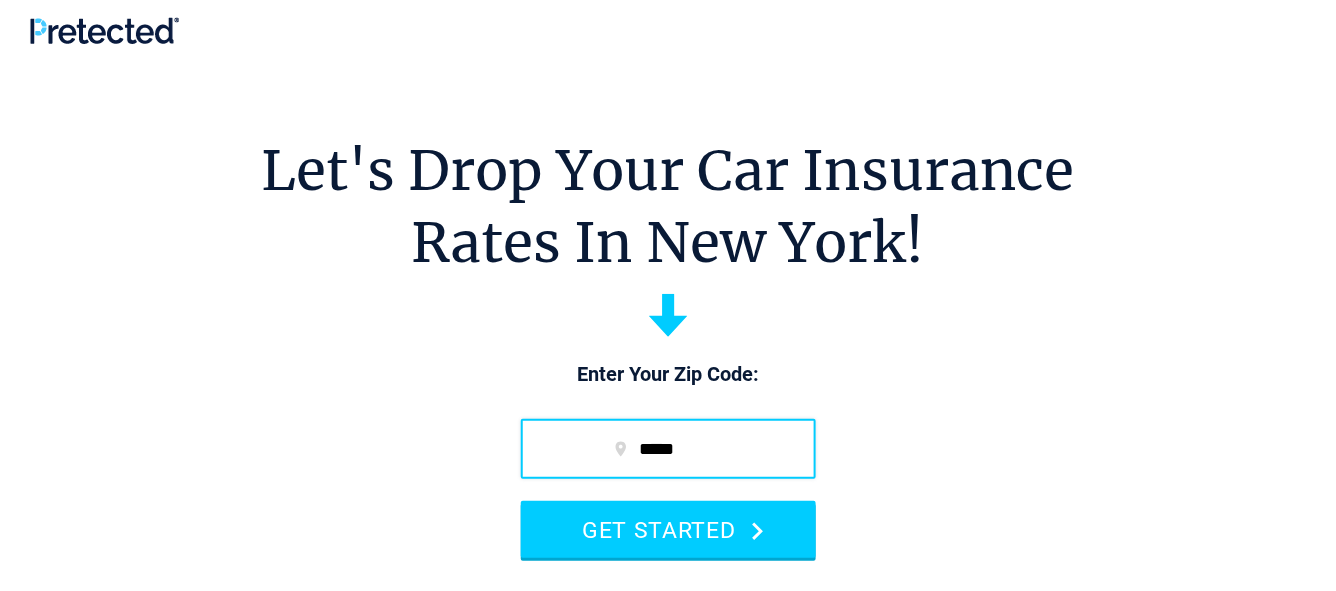 click on "*****" at bounding box center (668, 449) 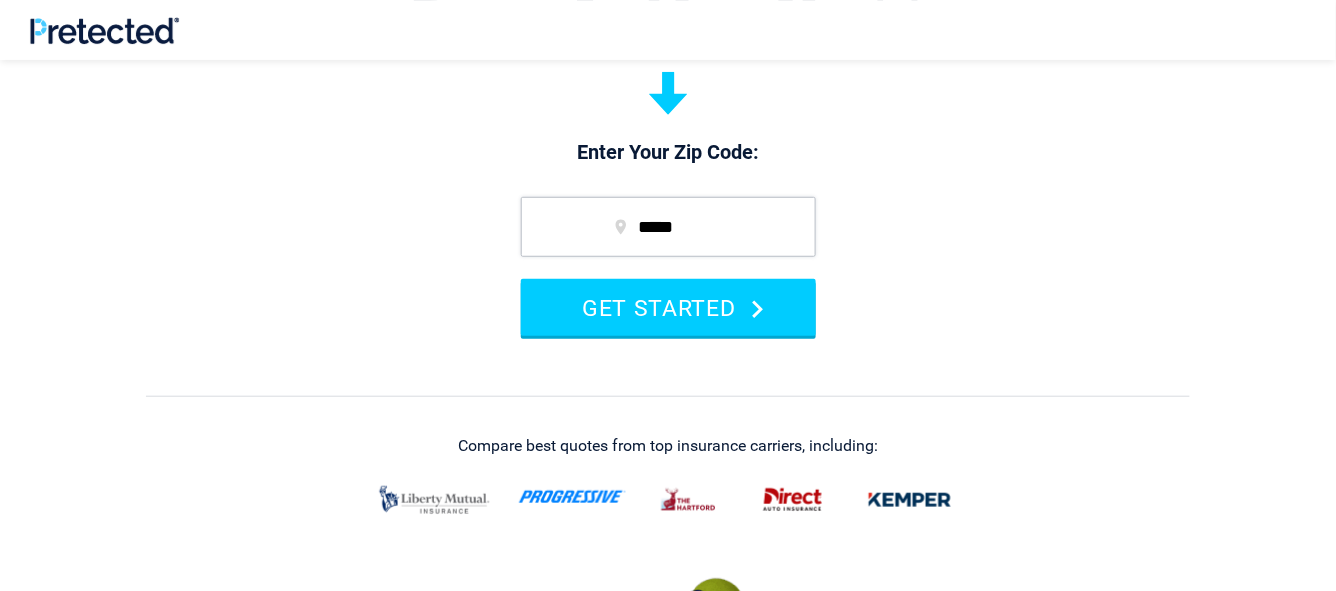 scroll, scrollTop: 111, scrollLeft: 0, axis: vertical 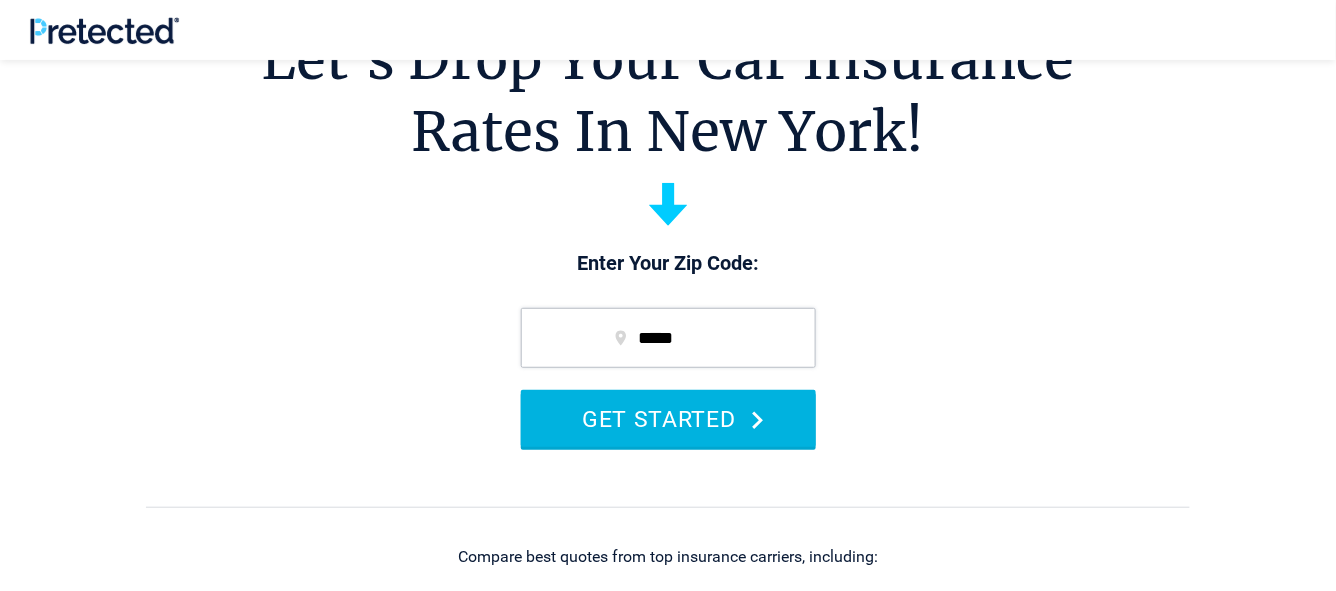 type on "*****" 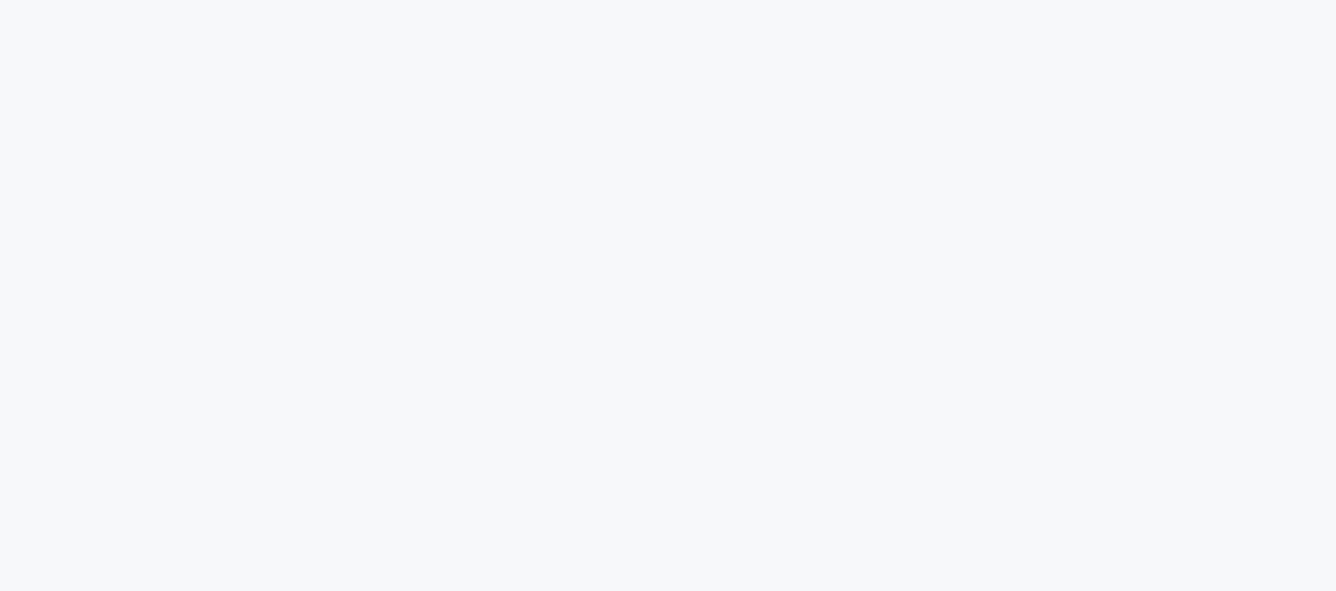 scroll, scrollTop: 0, scrollLeft: 0, axis: both 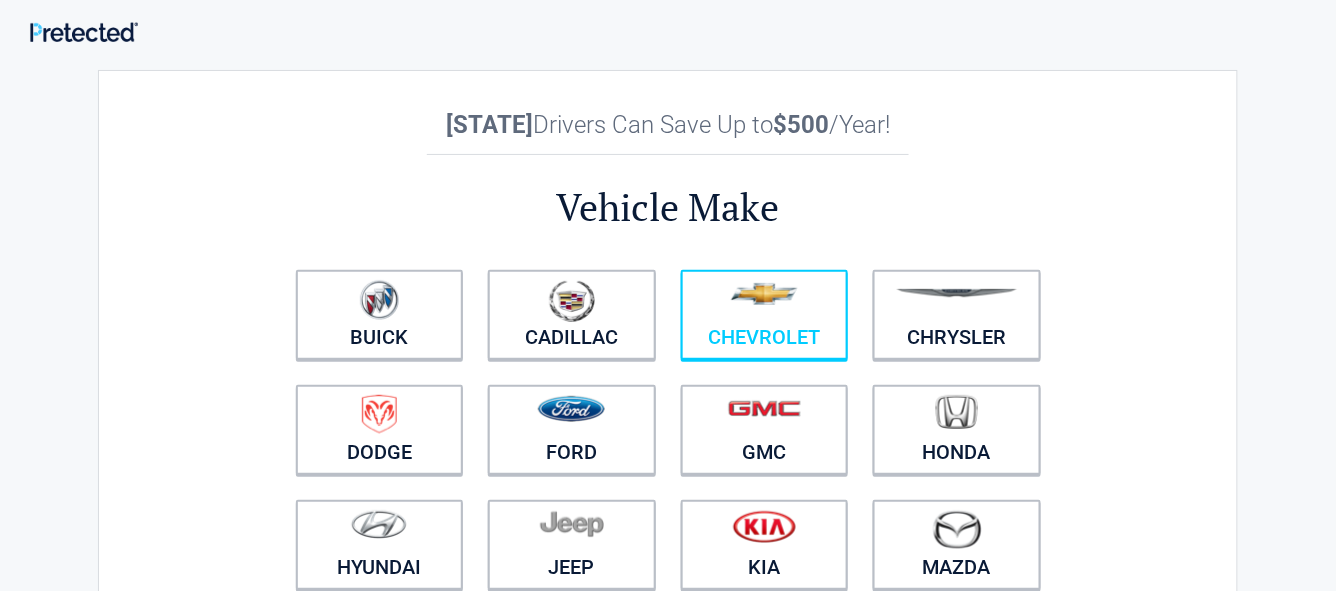 click at bounding box center (765, 302) 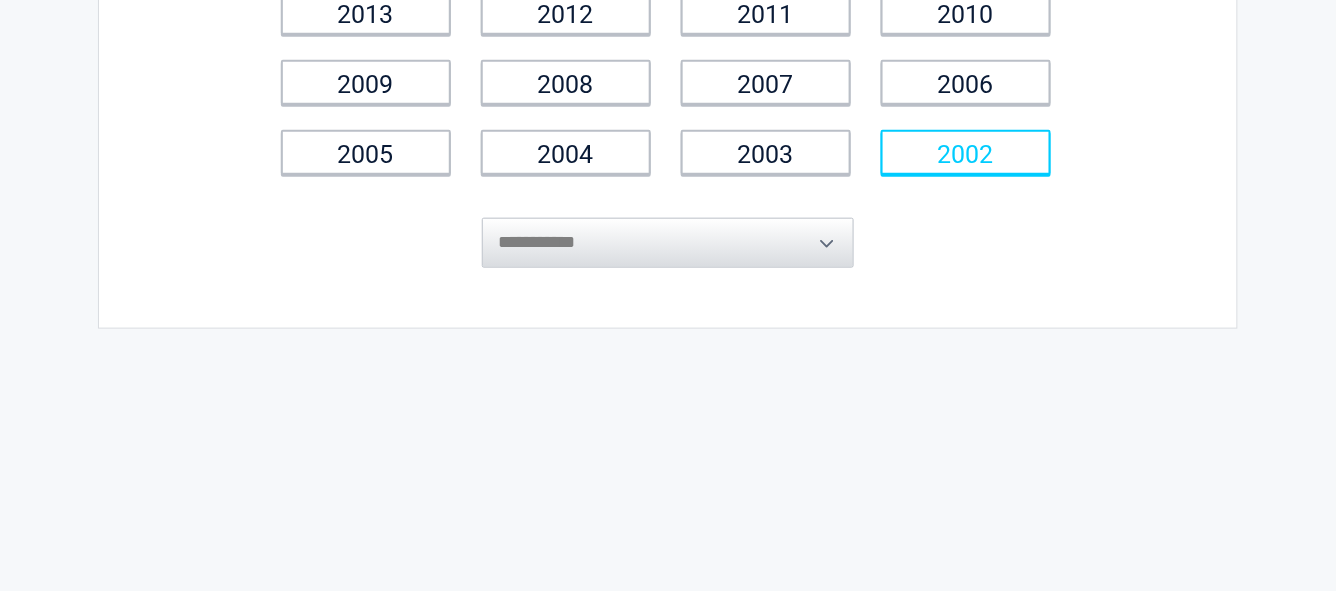 scroll, scrollTop: 555, scrollLeft: 0, axis: vertical 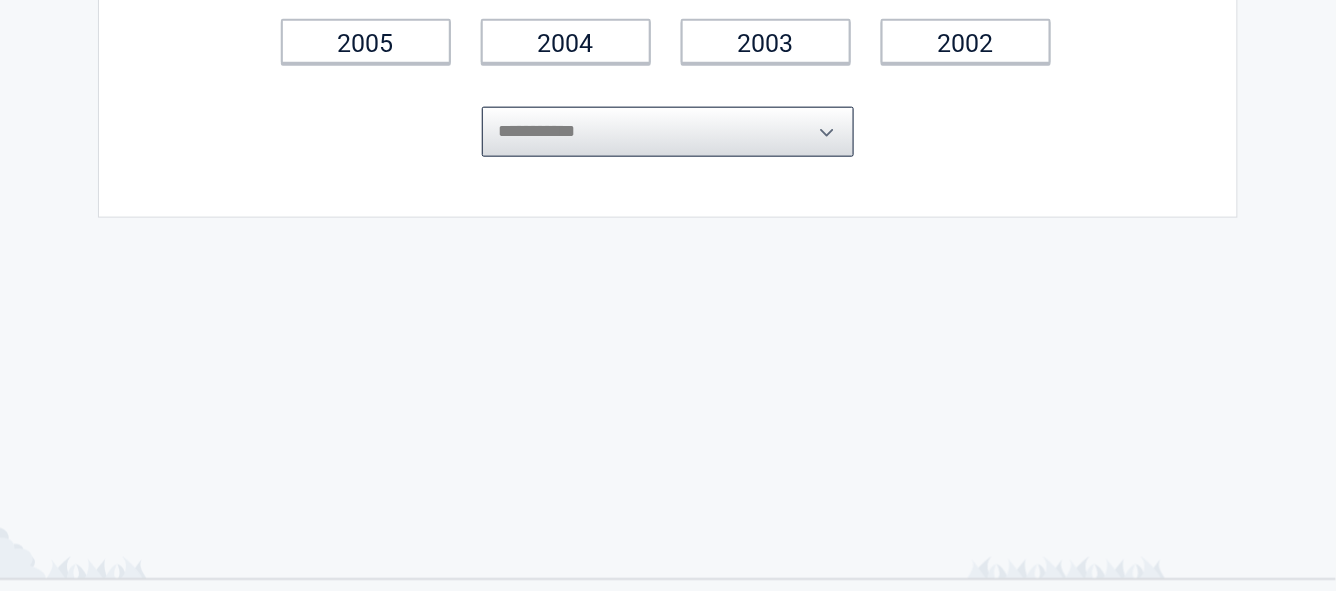 click on "**********" at bounding box center [668, 132] 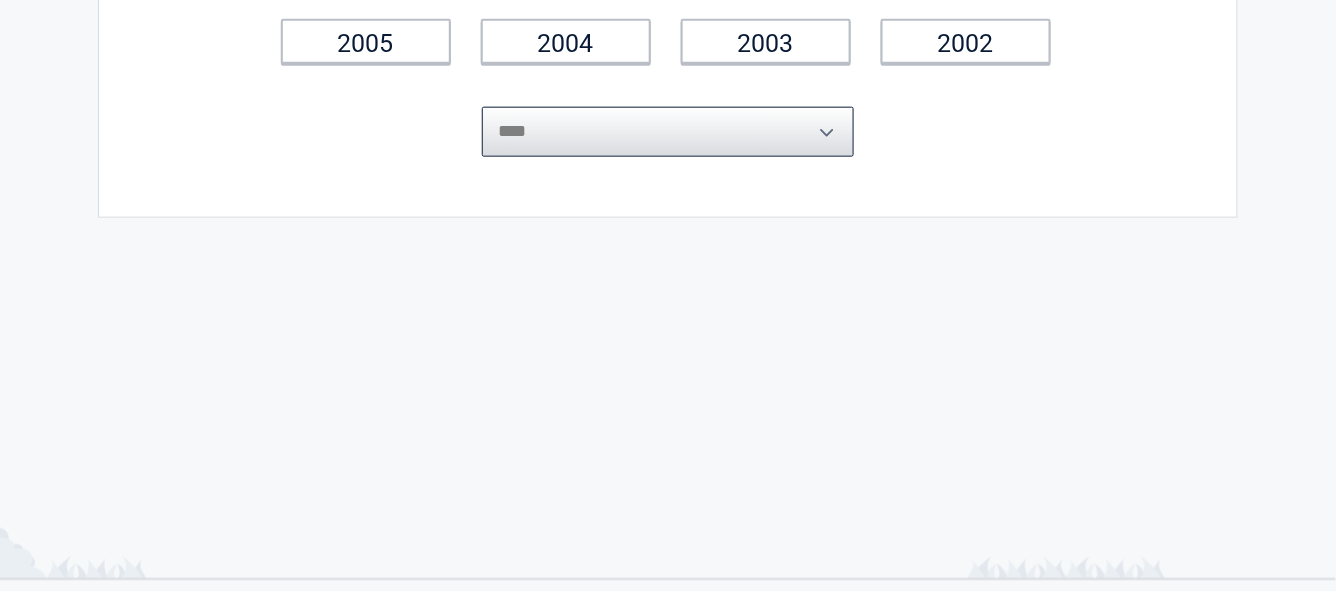 click on "**********" at bounding box center [668, 132] 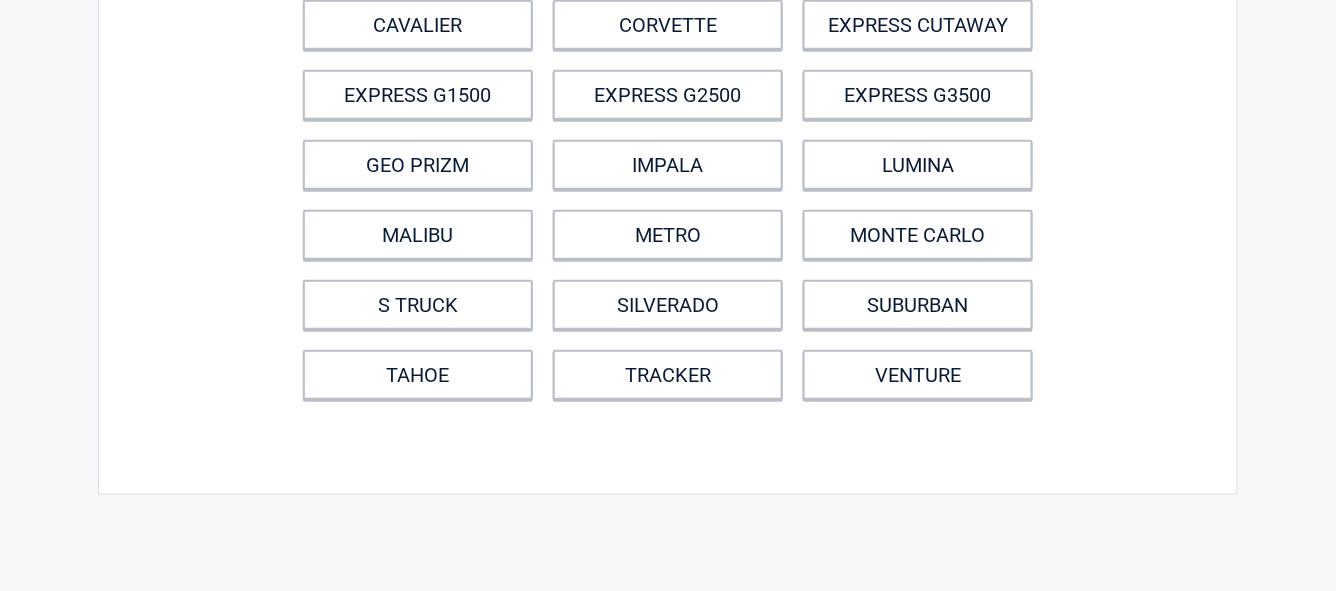 scroll, scrollTop: 333, scrollLeft: 0, axis: vertical 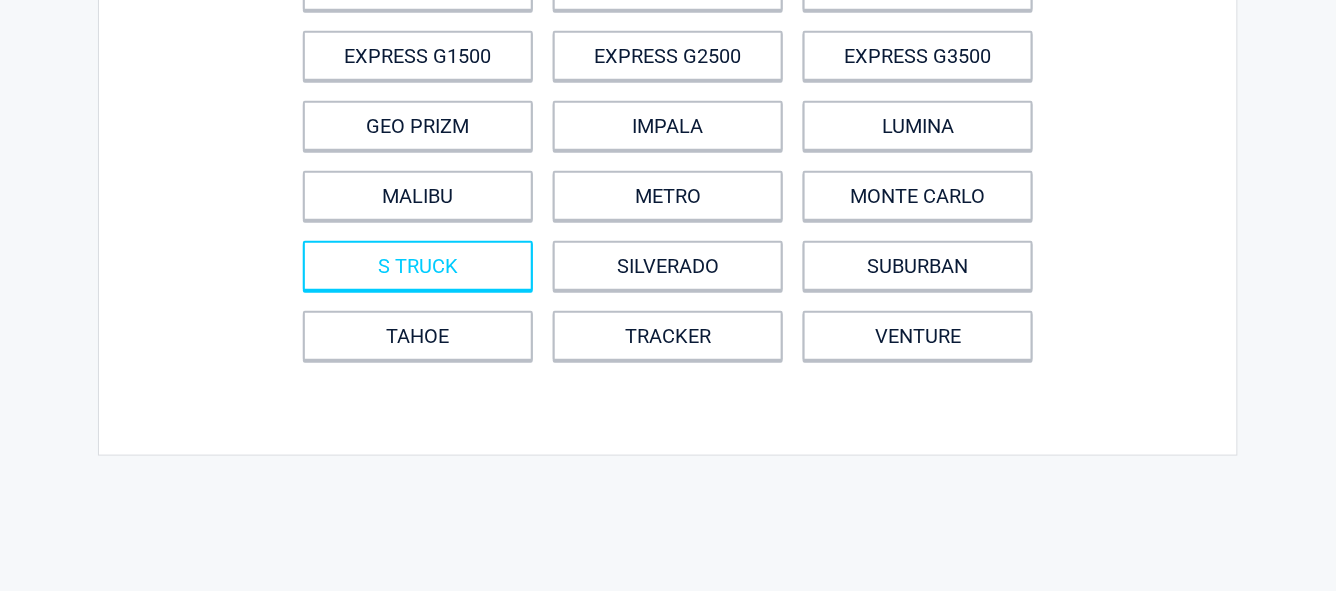 click on "S TRUCK" at bounding box center (418, 266) 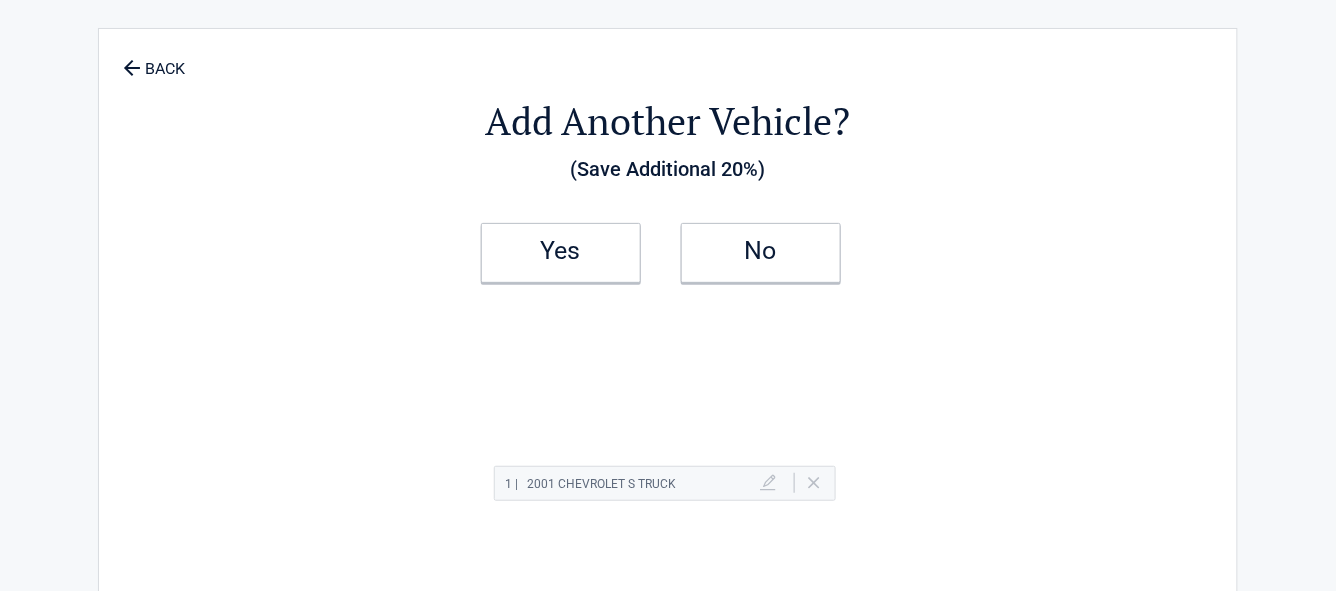 scroll, scrollTop: 0, scrollLeft: 0, axis: both 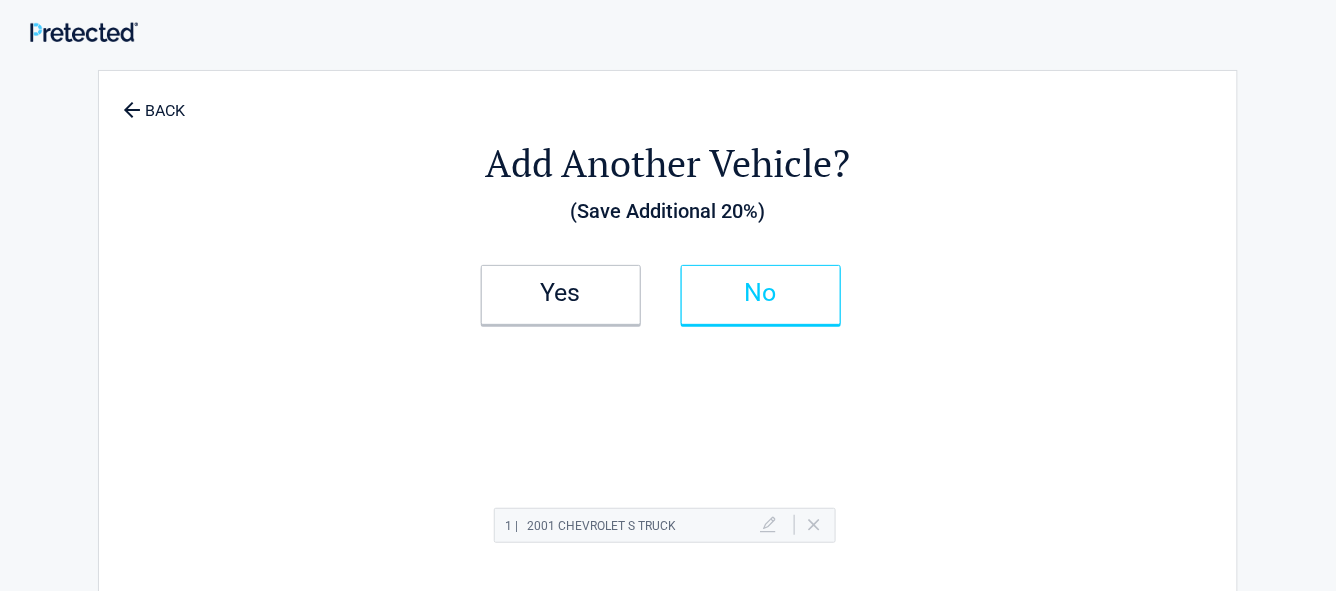 click on "No" at bounding box center [761, 293] 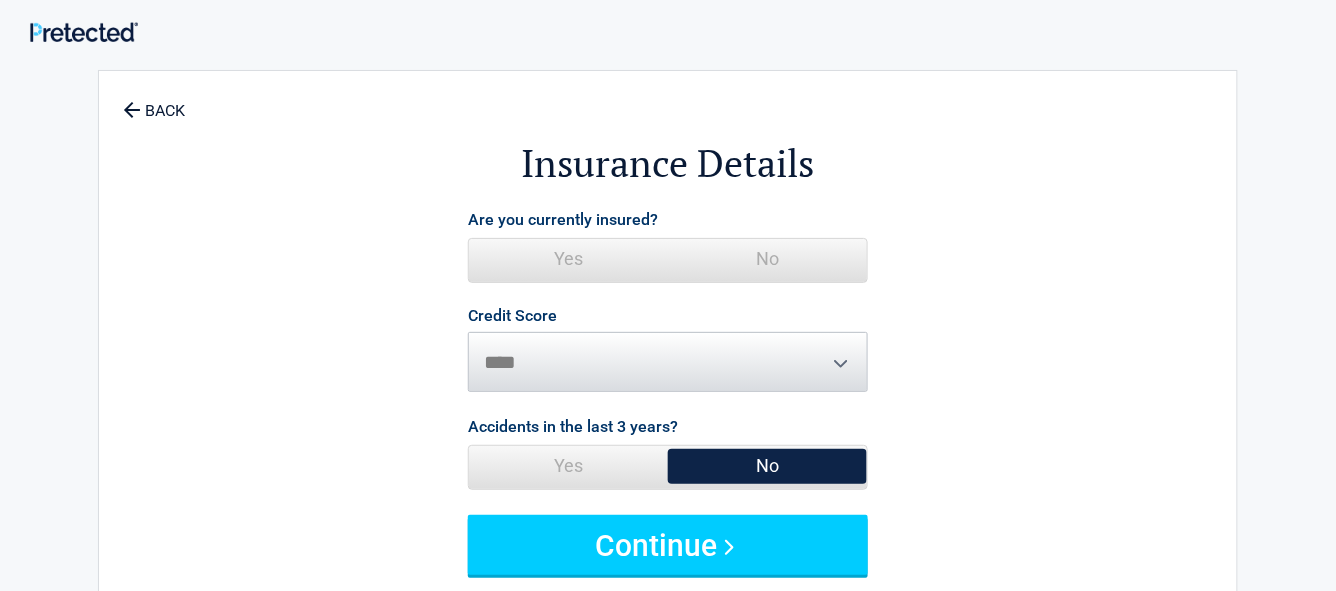 click on "No" at bounding box center [767, 259] 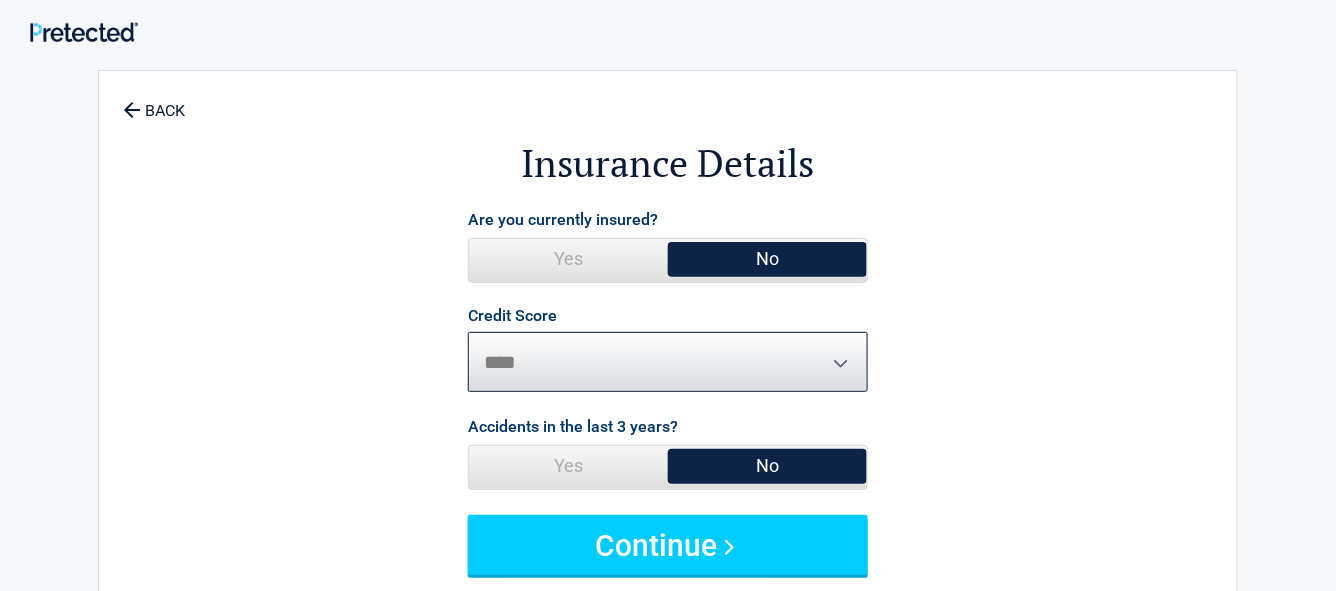 click on "*********
****
*******
****" at bounding box center (668, 362) 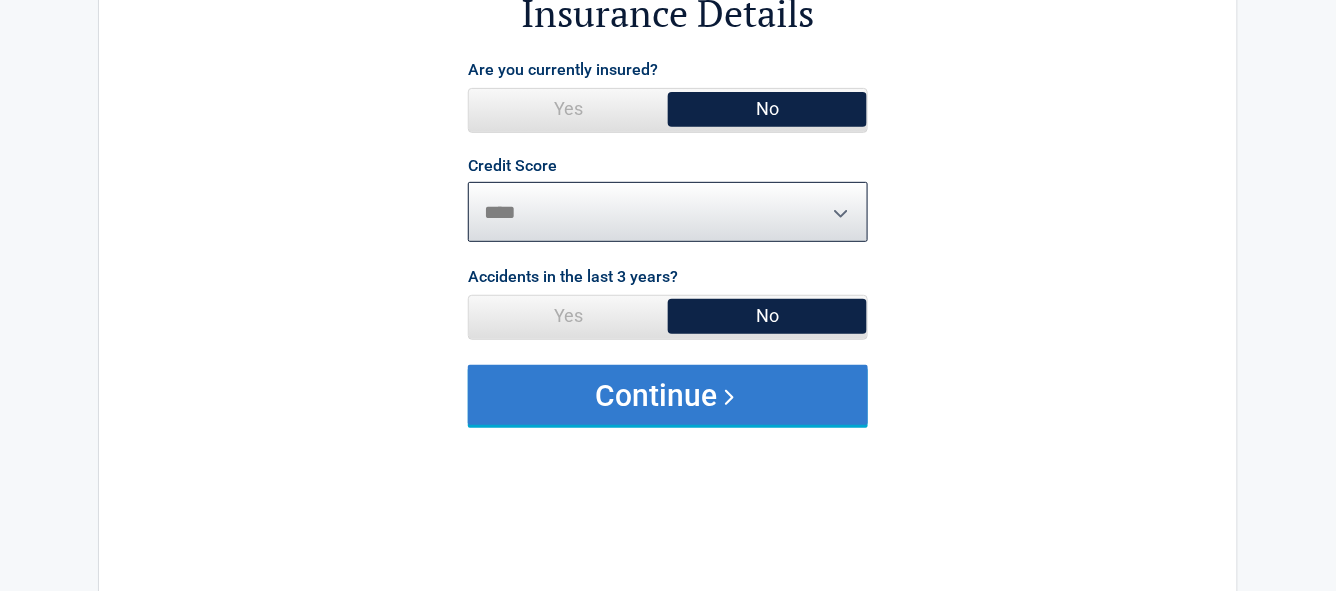 scroll, scrollTop: 111, scrollLeft: 0, axis: vertical 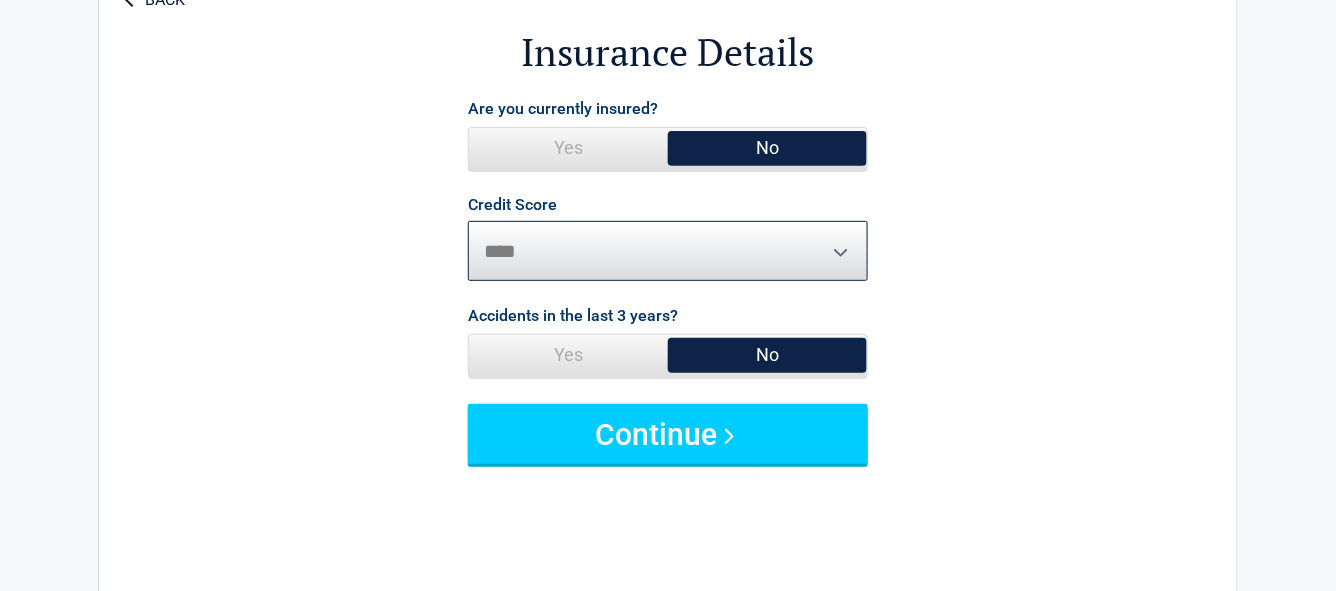 click on "*********
****
*******
****" at bounding box center (668, 251) 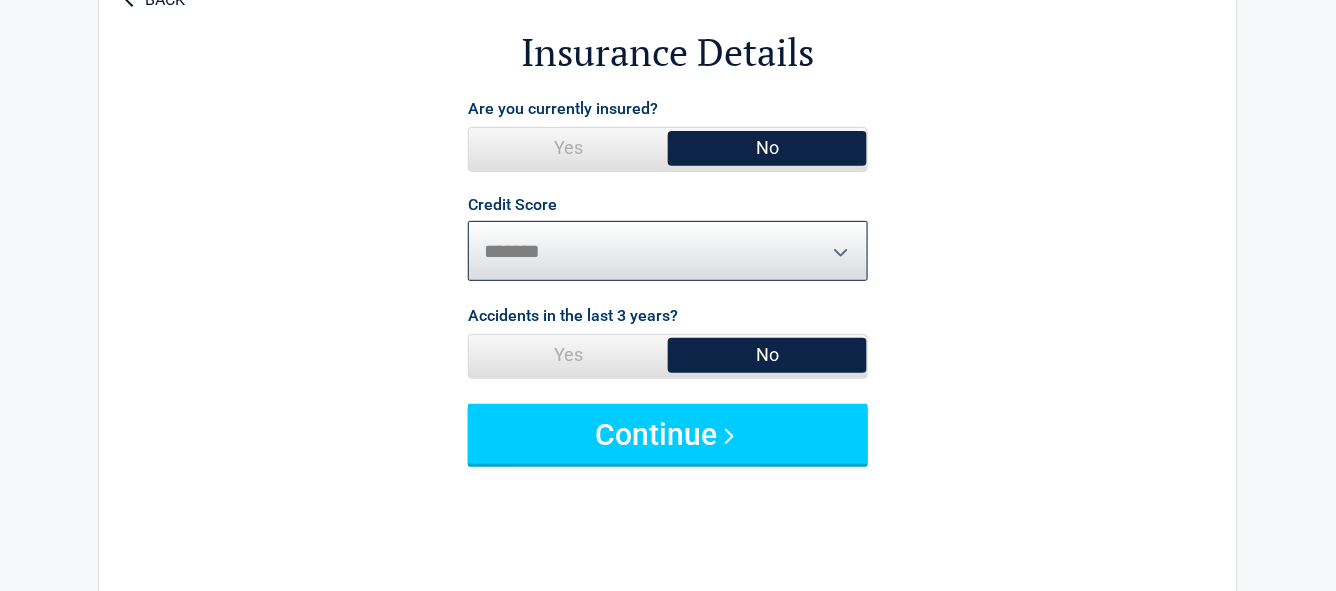 click on "*********
****
*******
****" at bounding box center (668, 251) 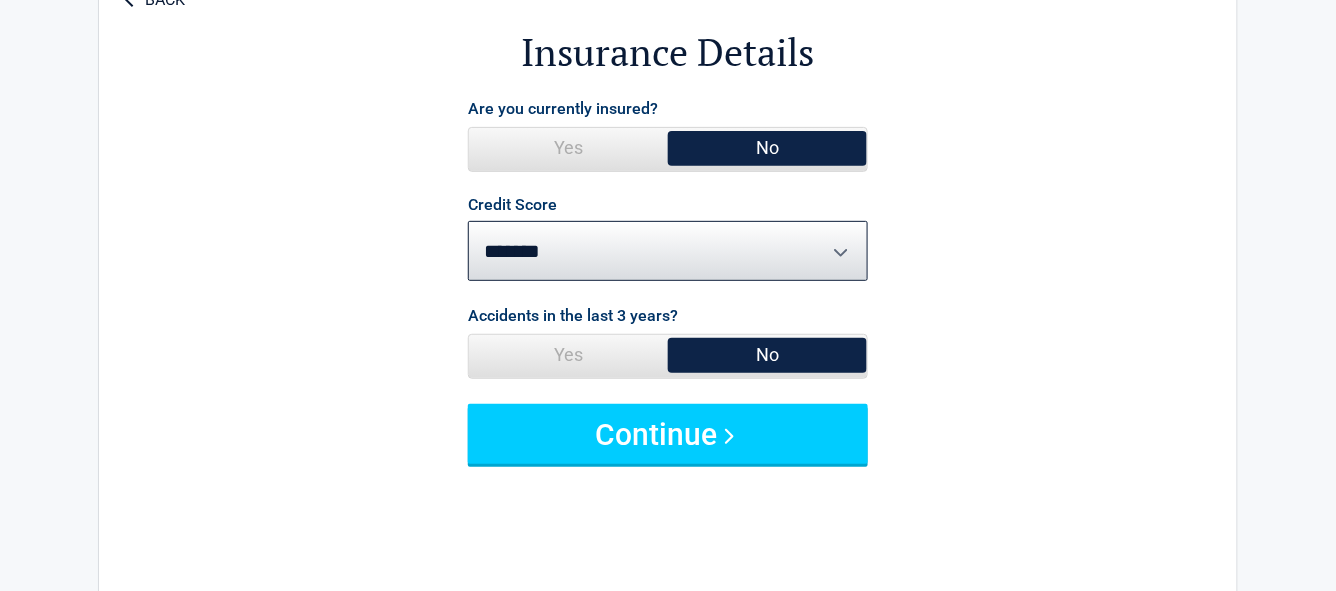click on "No" at bounding box center [767, 355] 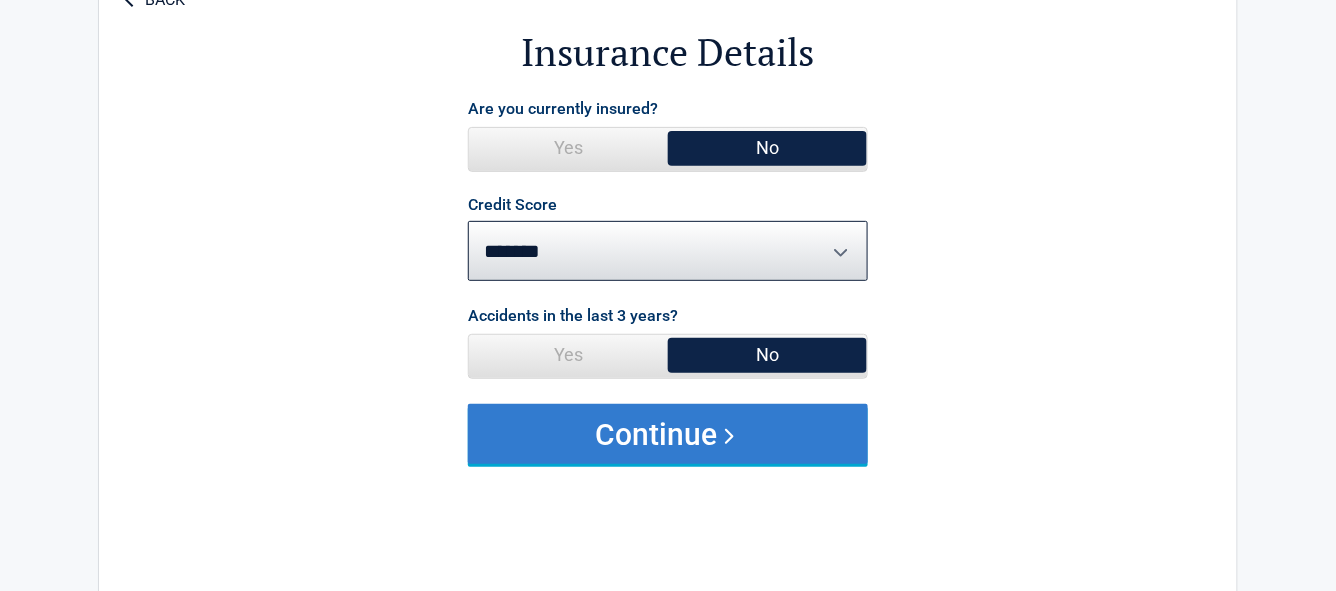 click on "Continue" at bounding box center [668, 434] 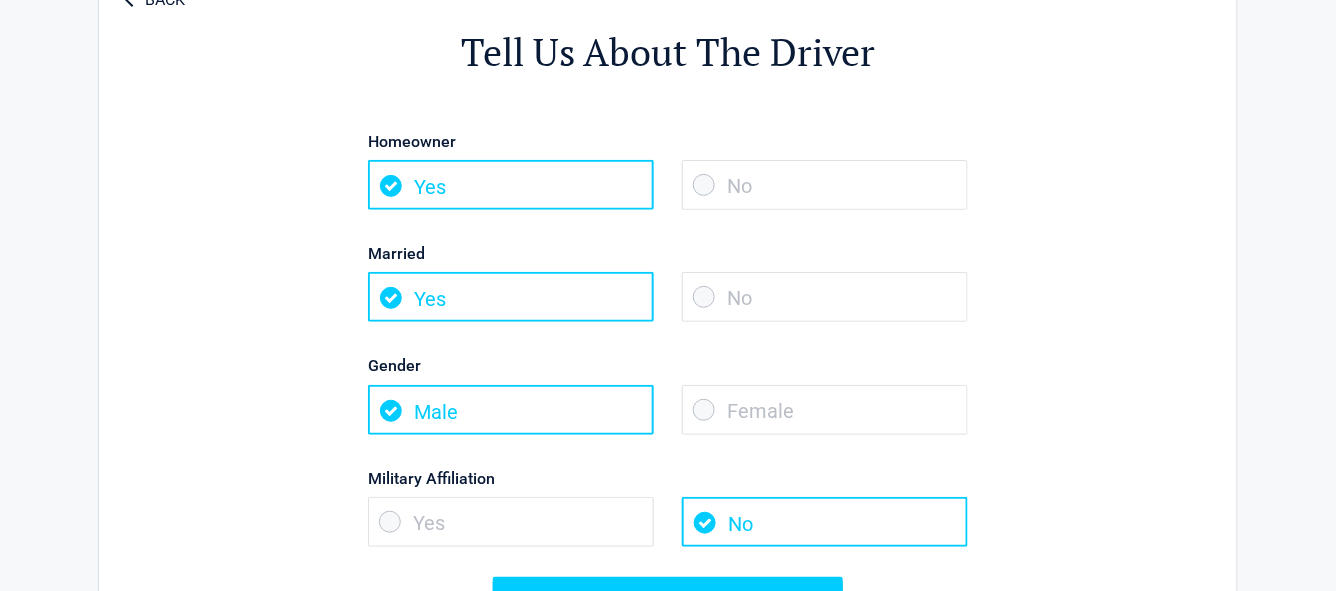 scroll, scrollTop: 0, scrollLeft: 0, axis: both 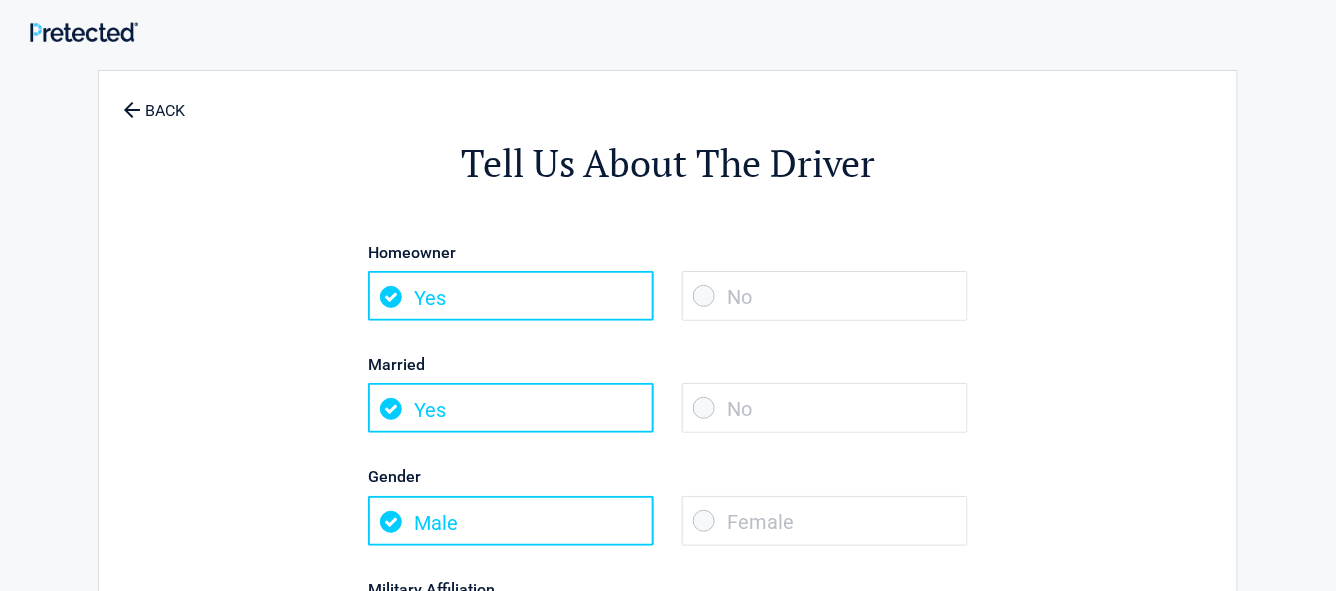 click on "No" at bounding box center (825, 296) 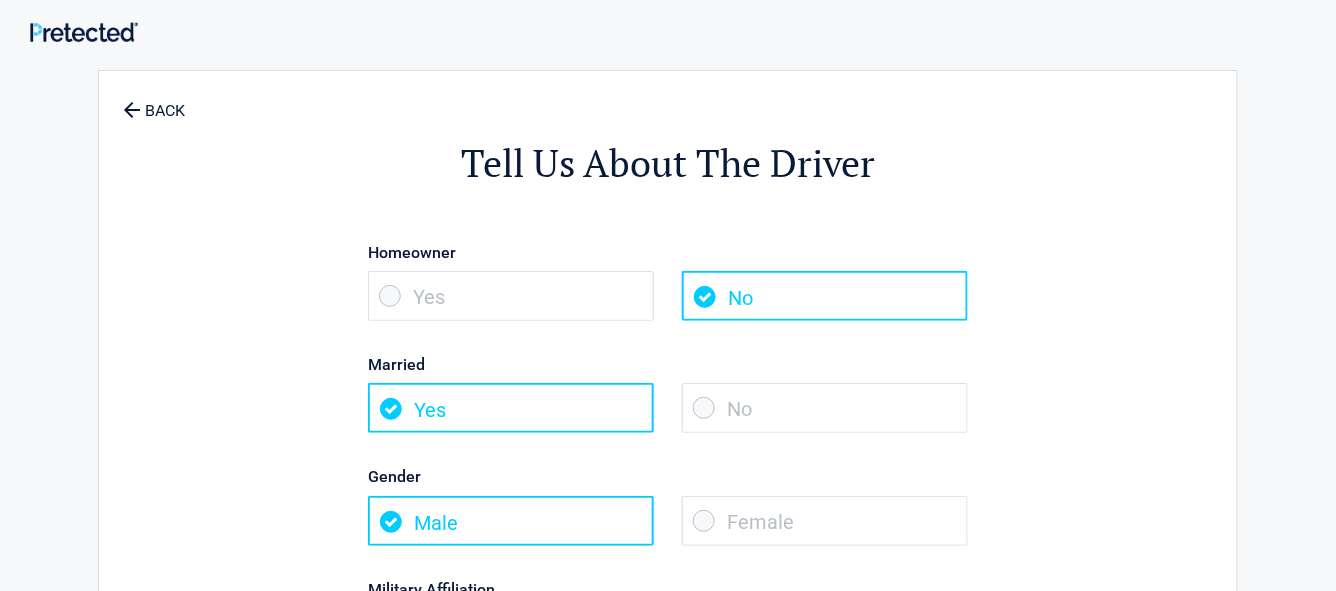 click on "No" at bounding box center [825, 408] 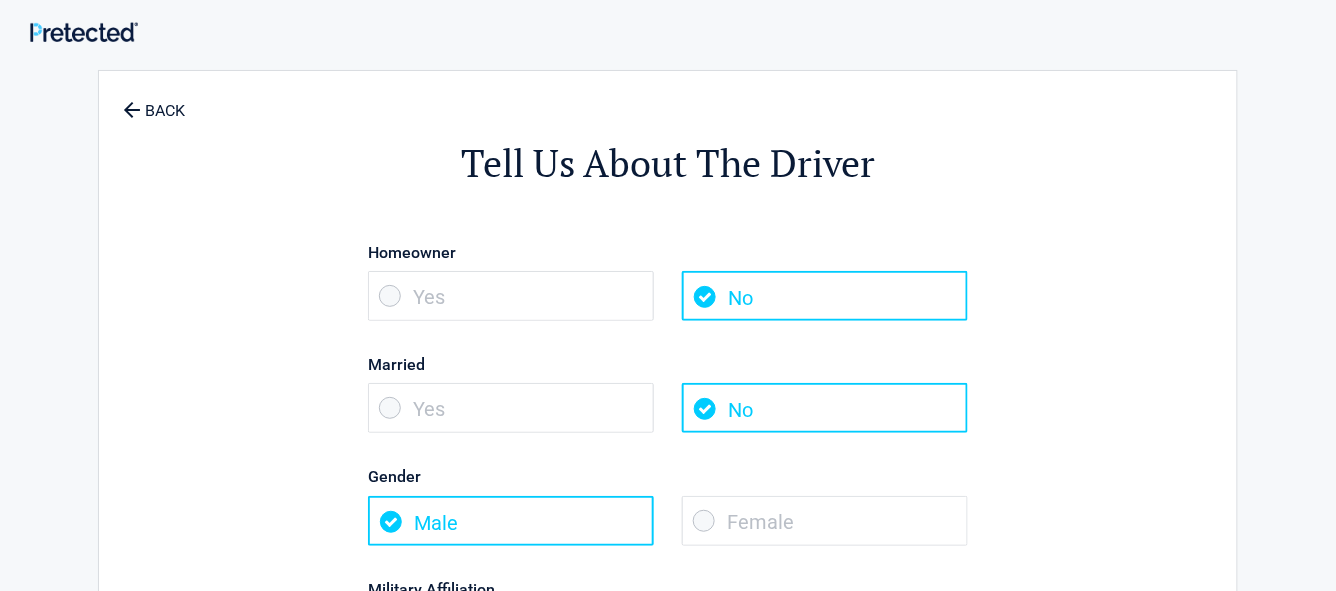 scroll, scrollTop: 111, scrollLeft: 0, axis: vertical 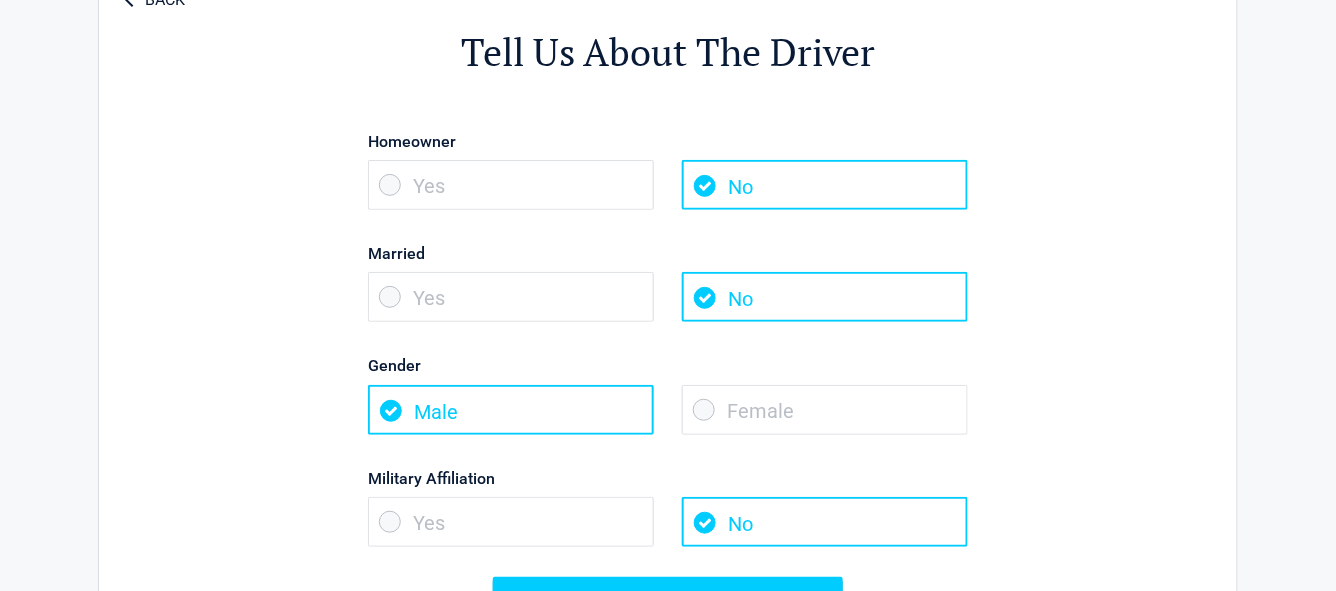 click on "Yes" at bounding box center (511, 522) 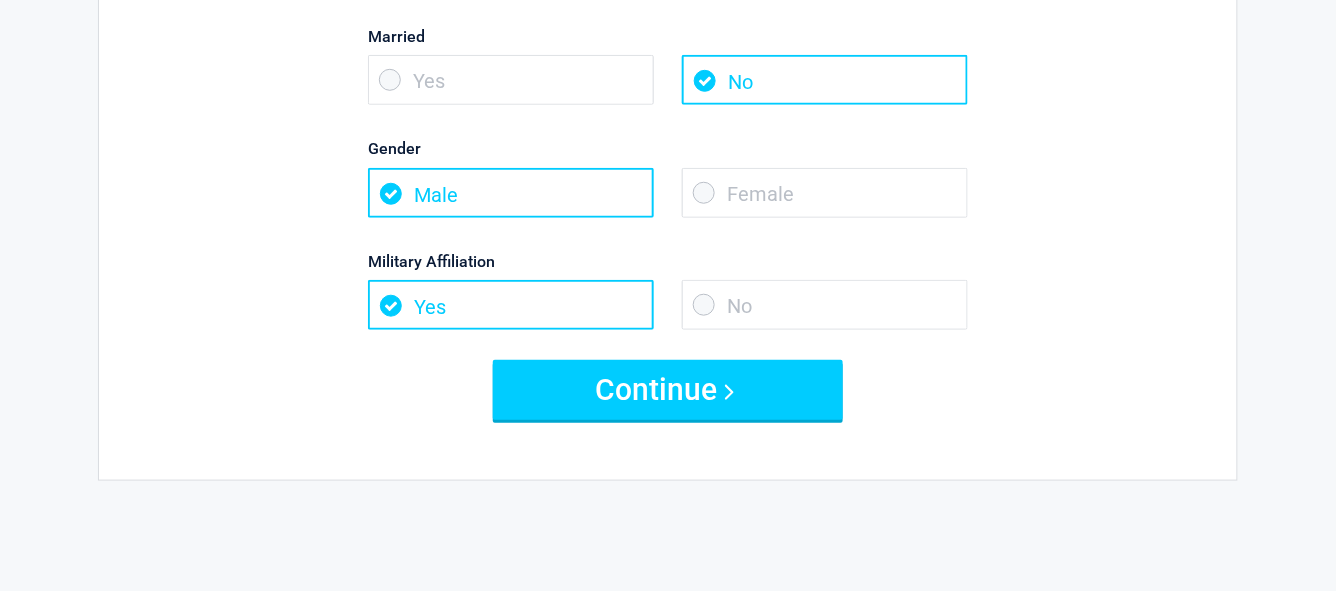 scroll, scrollTop: 333, scrollLeft: 0, axis: vertical 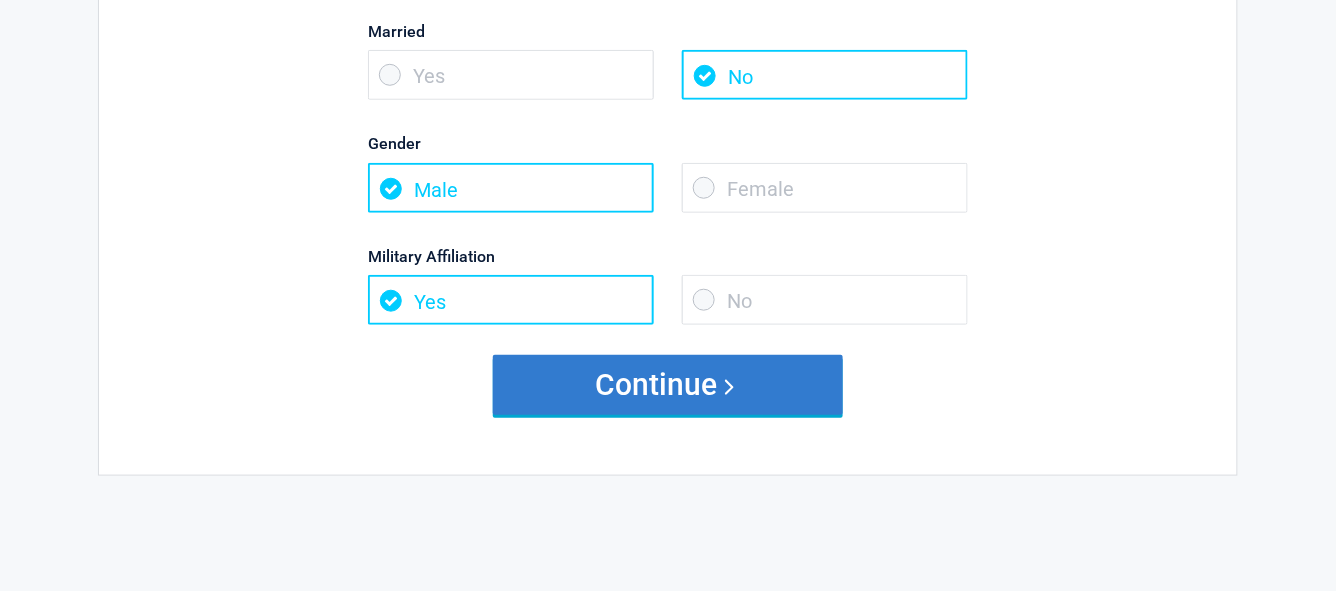 click on "Continue" at bounding box center [668, 385] 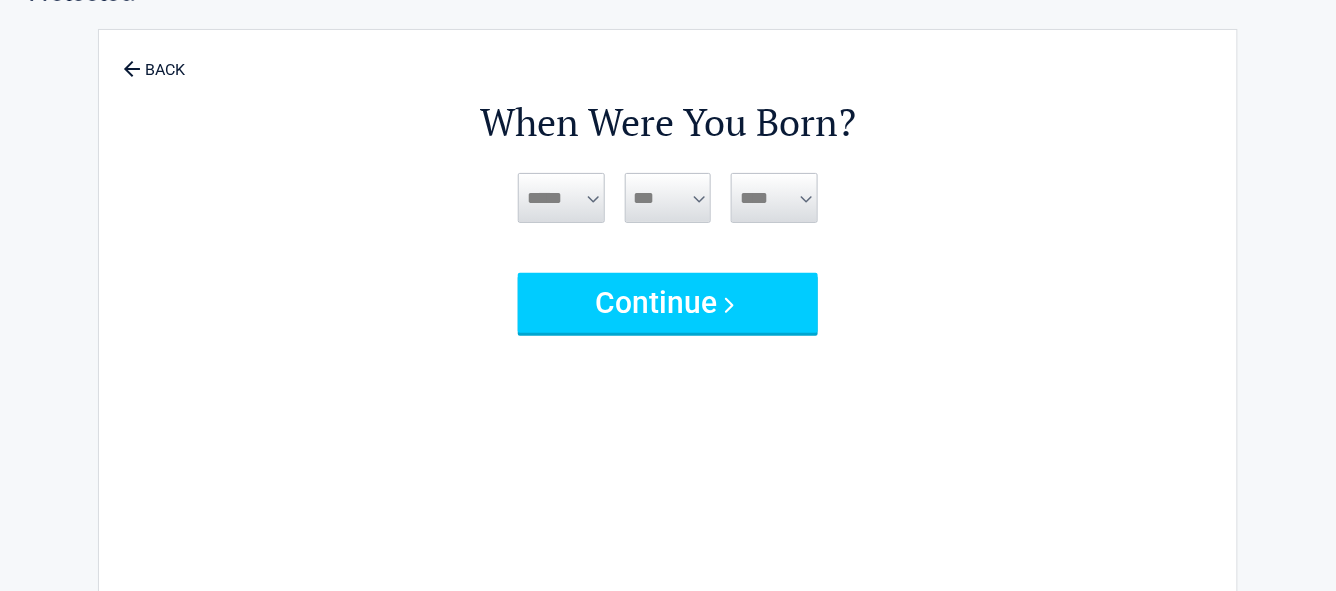 scroll, scrollTop: 0, scrollLeft: 0, axis: both 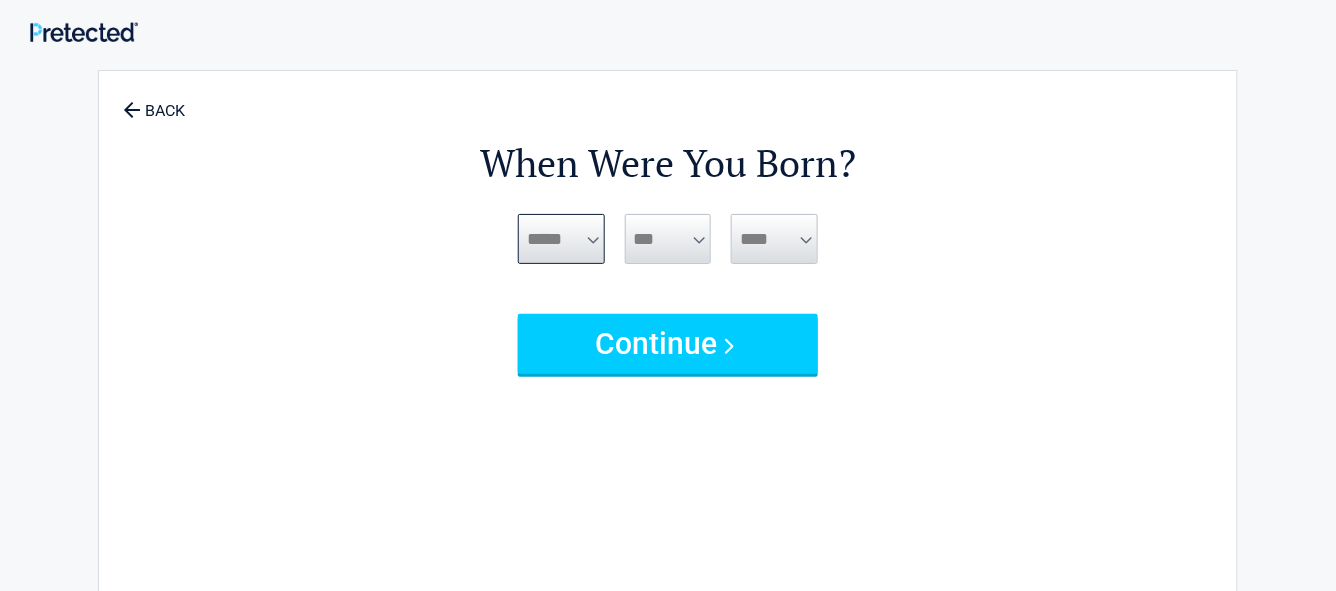 click on "*****
***
***
***
***
***
***
***
***
***
***
***
***" at bounding box center [561, 239] 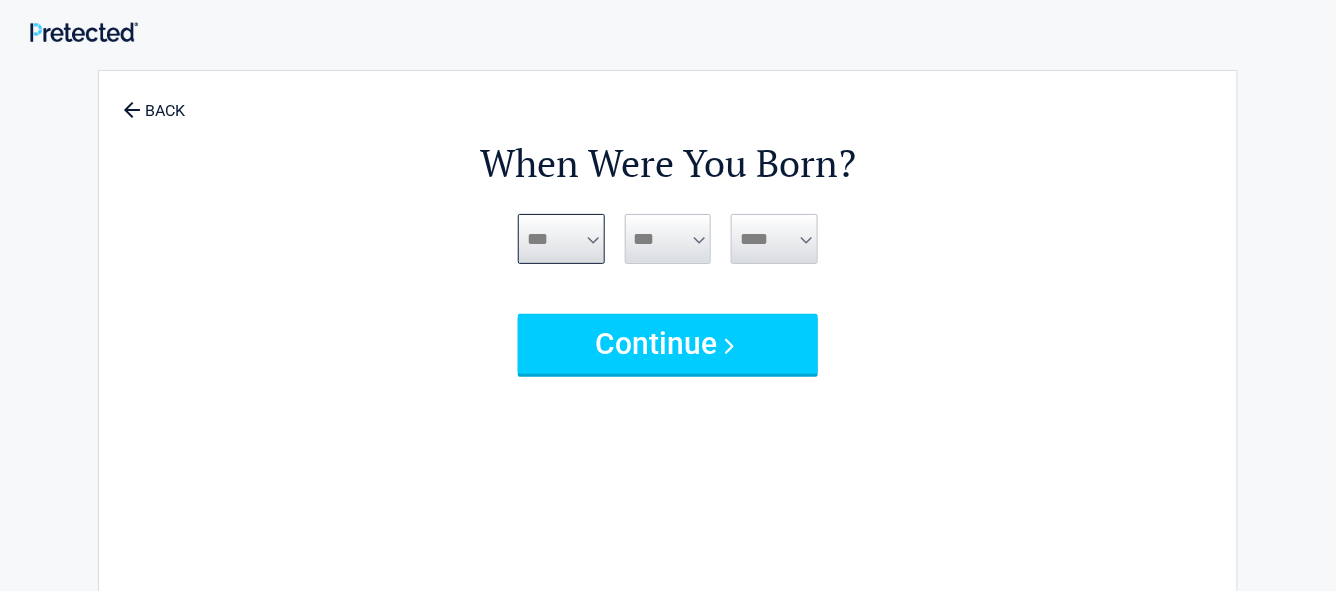 click on "*****
***
***
***
***
***
***
***
***
***
***
***
***" at bounding box center (561, 239) 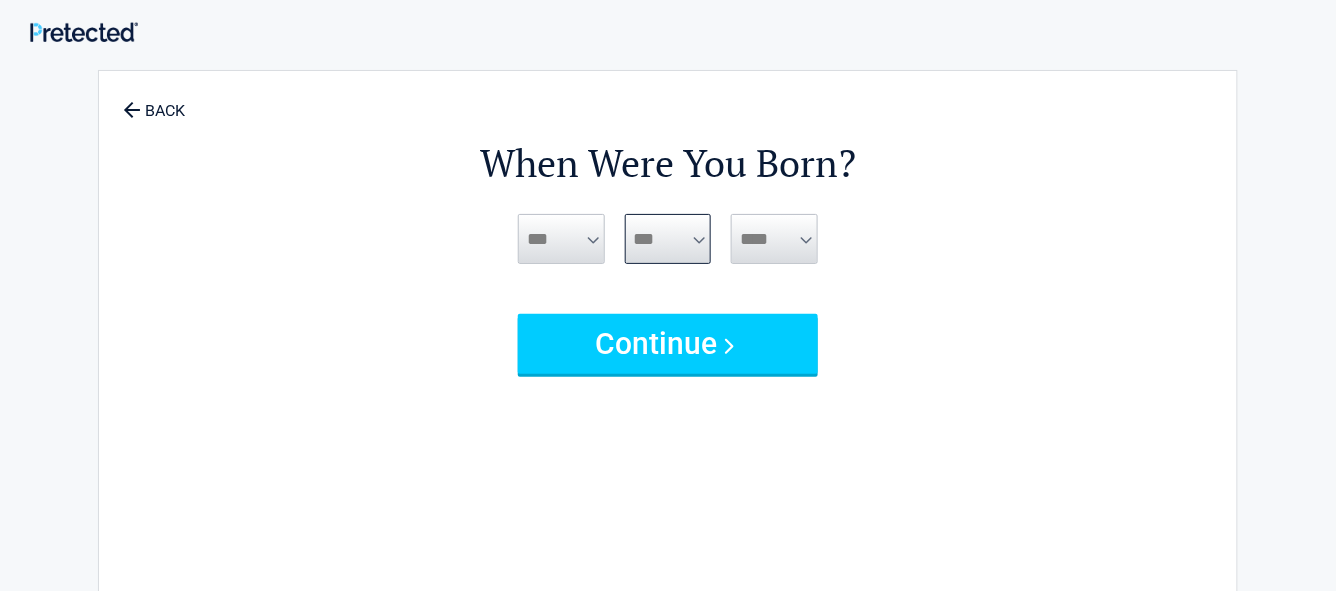 click on "*** * * * * * * * * * ** ** ** ** ** ** ** ** ** ** ** ** ** ** ** ** ** ** ** ** **" at bounding box center (668, 239) 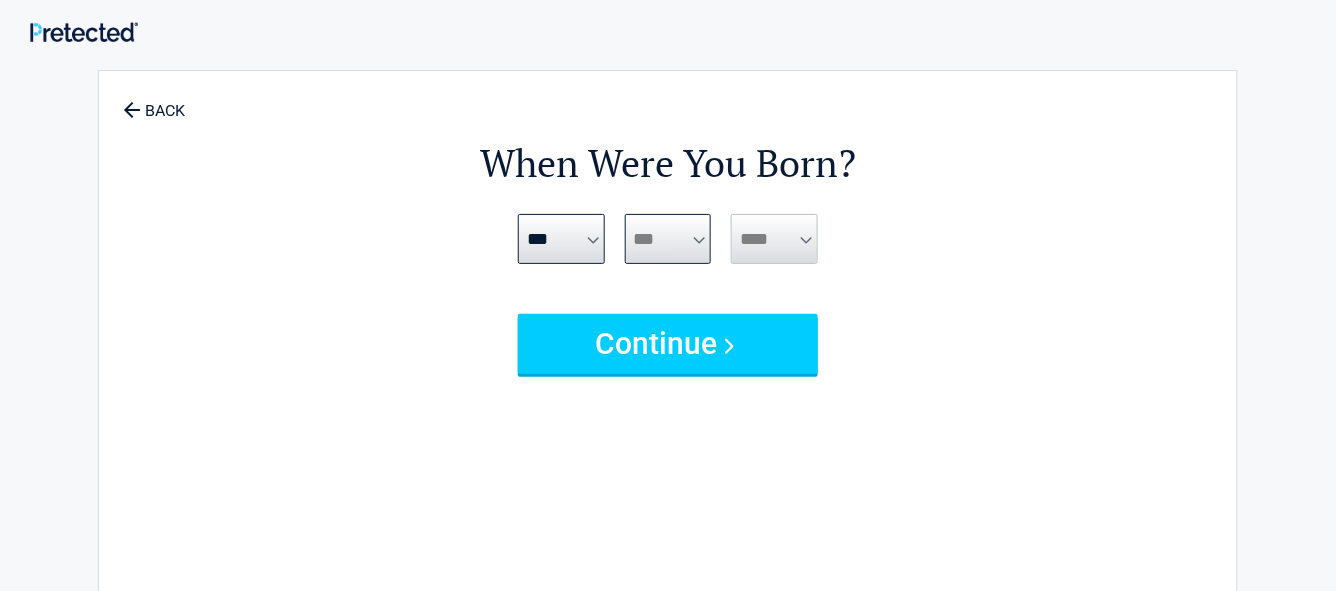select on "**" 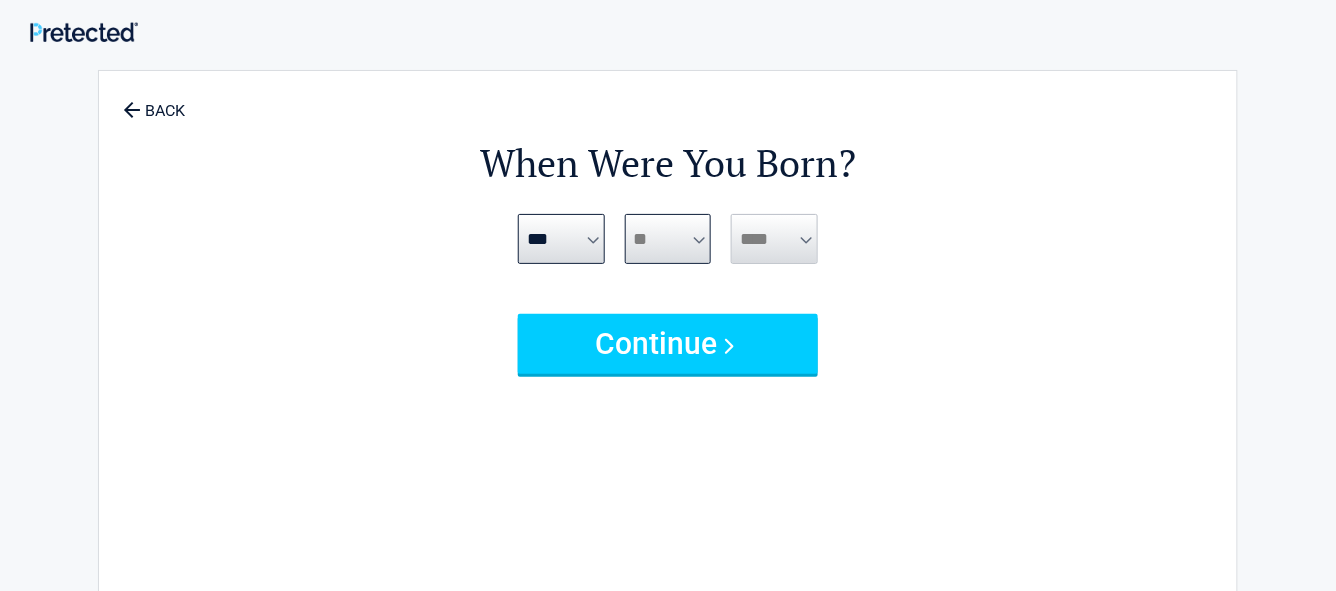 click on "*** * * * * * * * * * ** ** ** ** ** ** ** ** ** ** ** ** ** ** ** ** ** ** ** ** **" at bounding box center [668, 239] 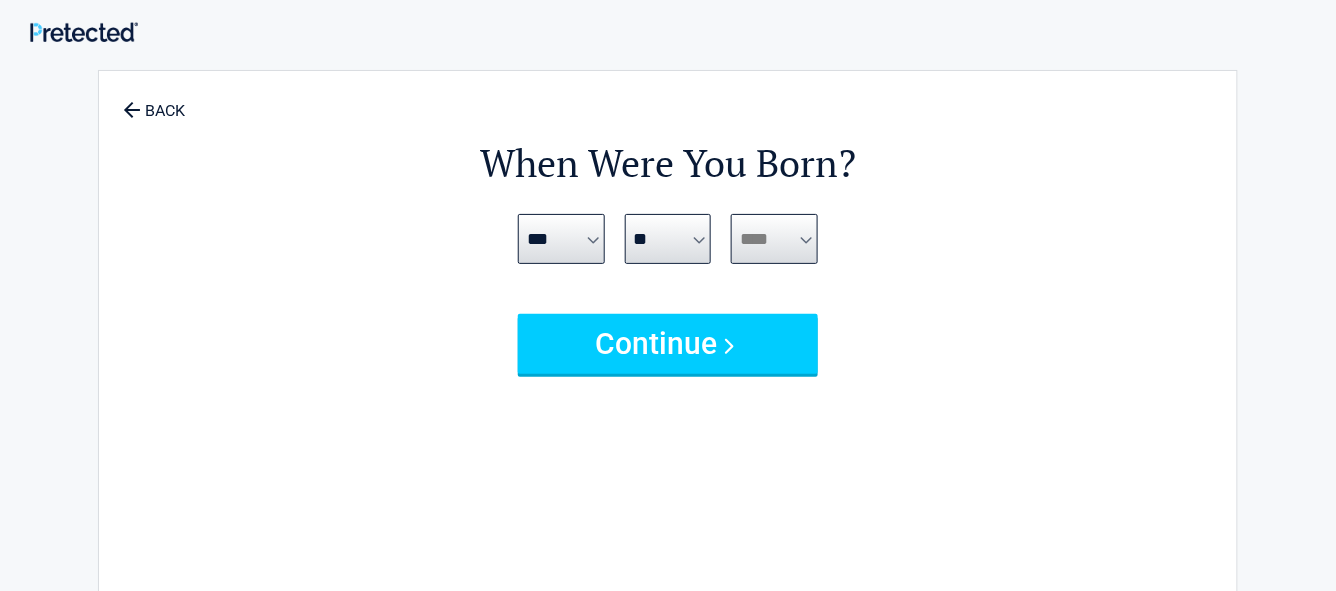 click on "****
****
****
****
****
****
****
****
****
****
****
****
****
****
****
****
****
****
****
****
****
****
****
****
****
****
****
****
****
****
****
****
****
****
****
****
****
****
****
****
****
****
****
****
****
****
****
****
****
****
****
****
****
****
****
****
****
****
****
****
****
****
****
****" at bounding box center [774, 239] 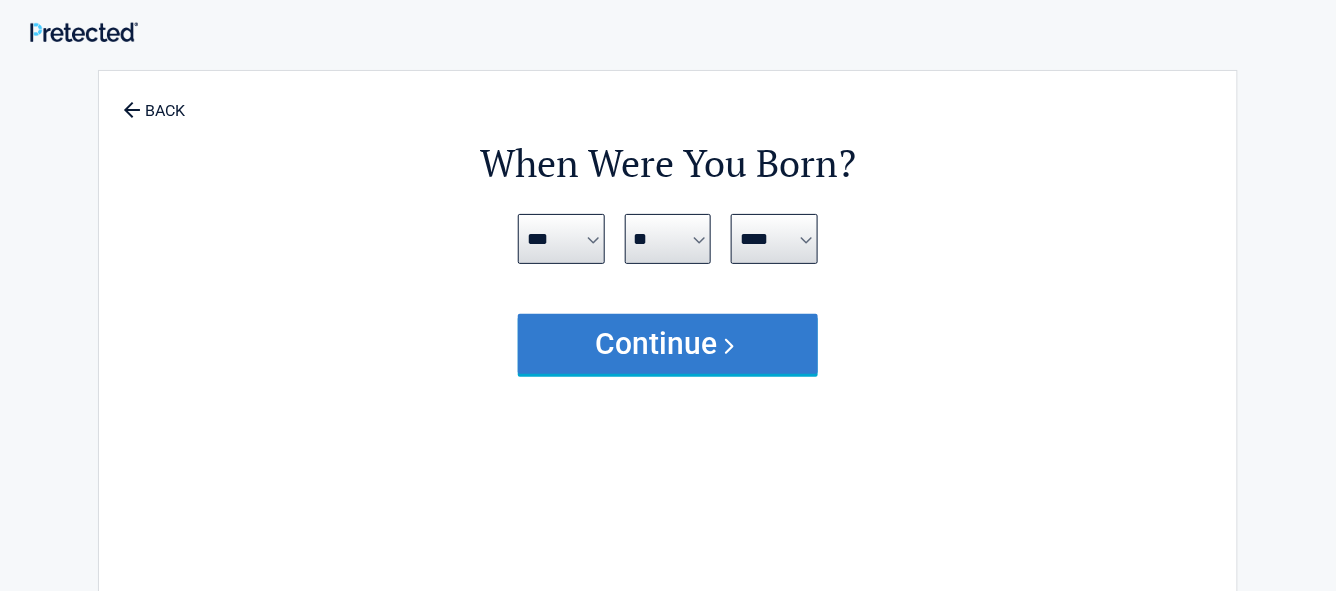 click on "Continue" at bounding box center (668, 344) 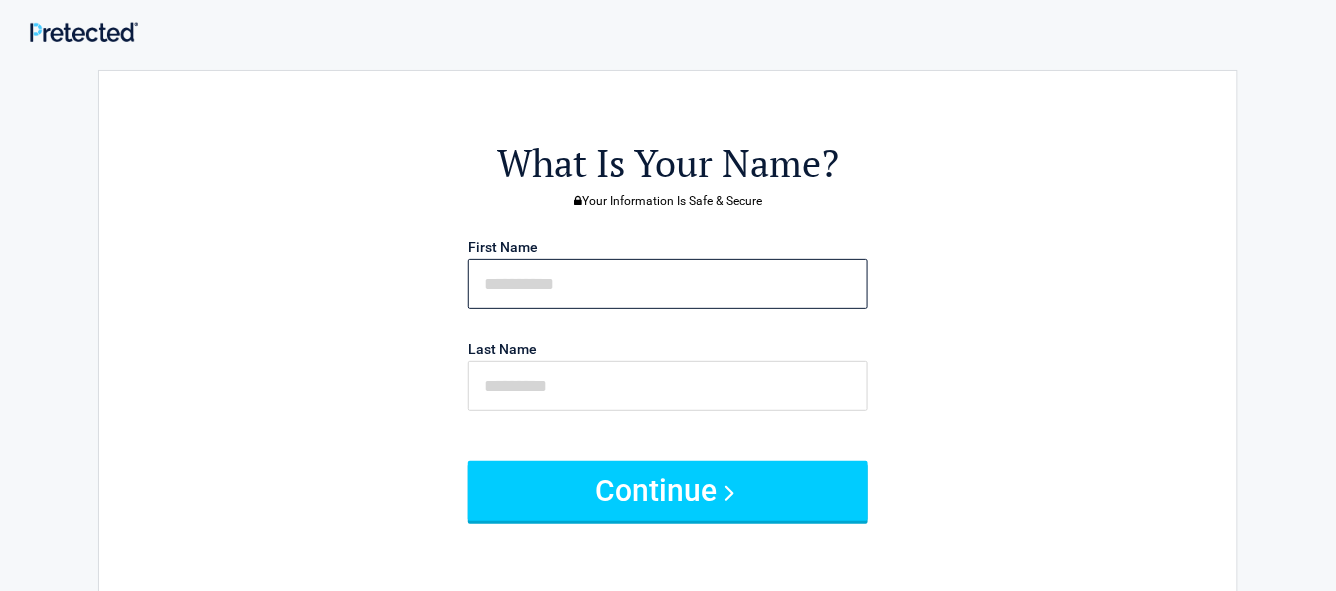 click at bounding box center [668, 284] 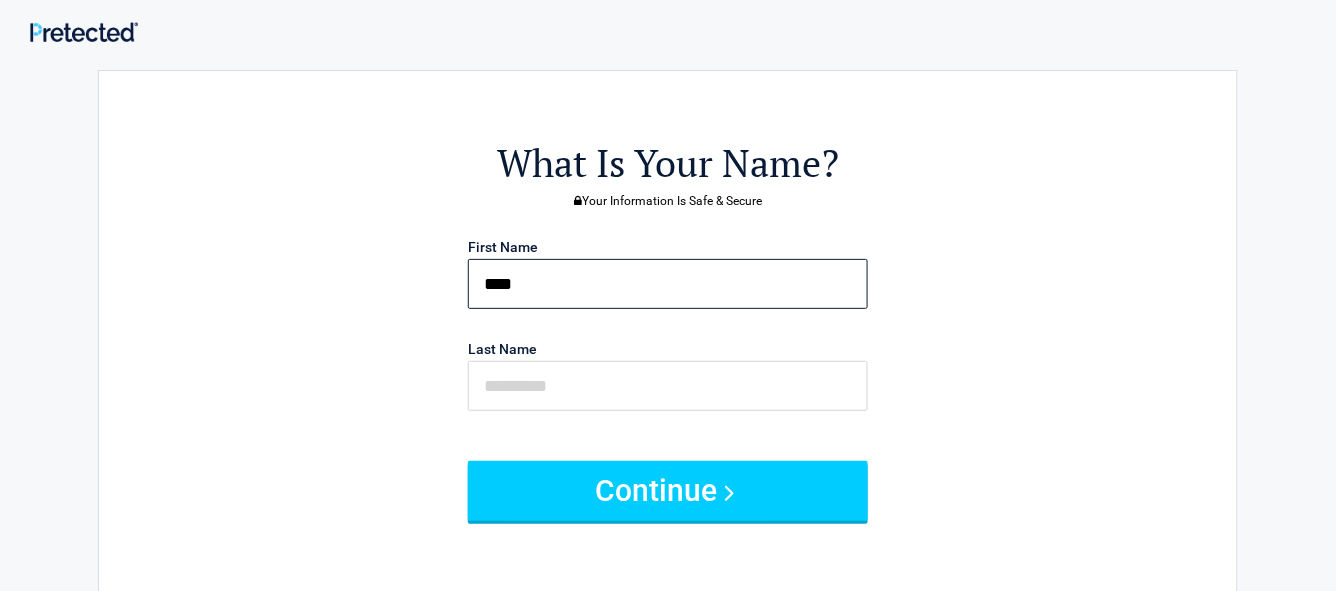 type on "****" 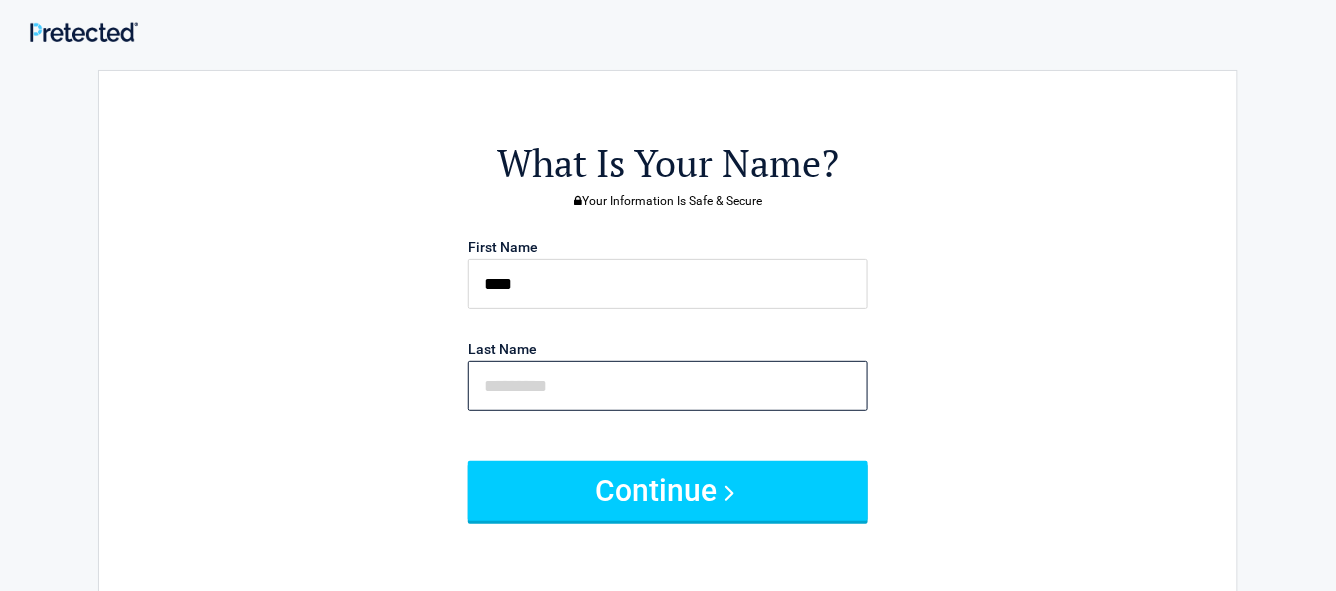 click at bounding box center (668, 386) 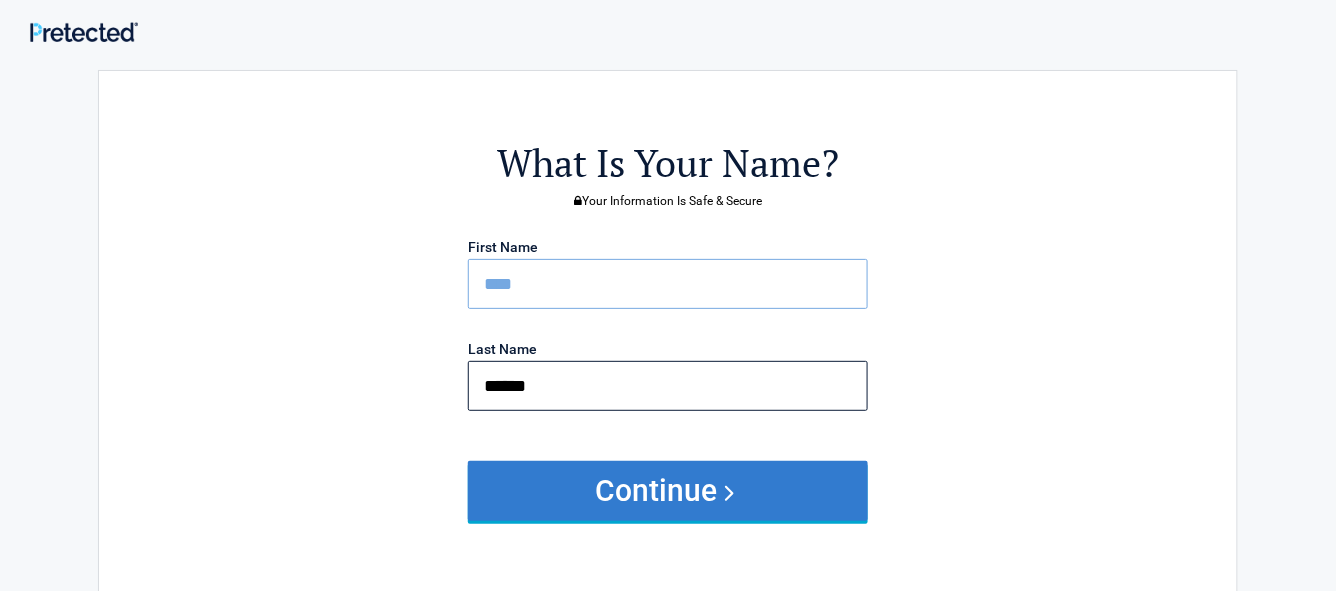 type on "******" 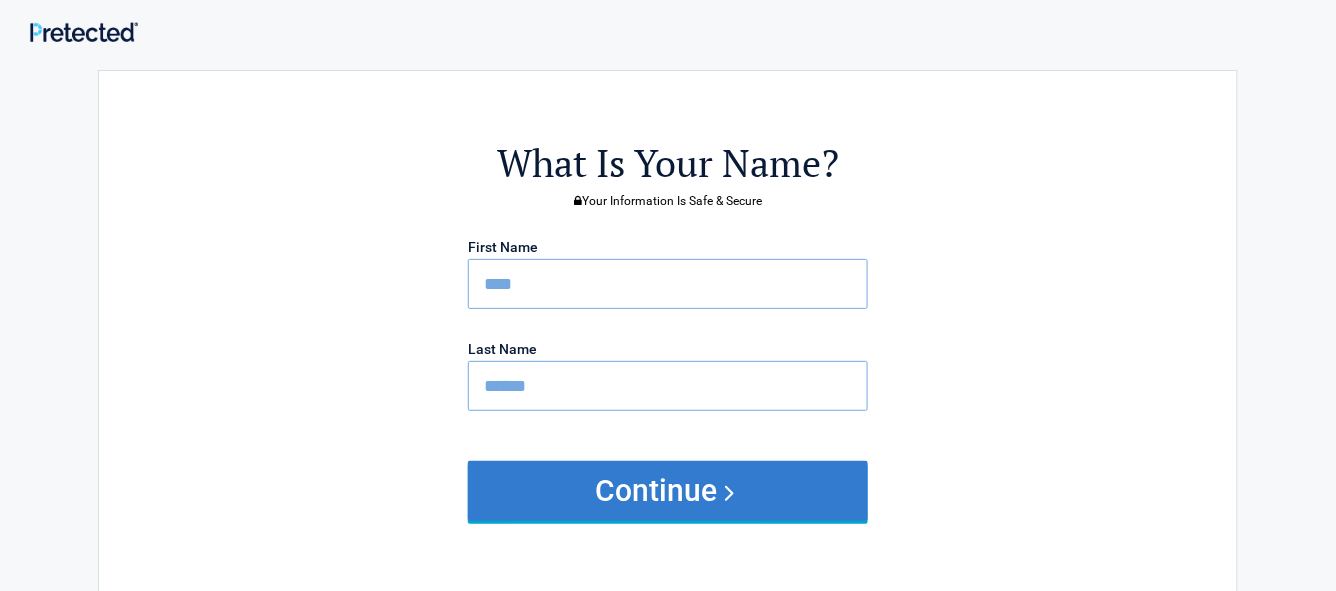 click on "Continue" at bounding box center [668, 491] 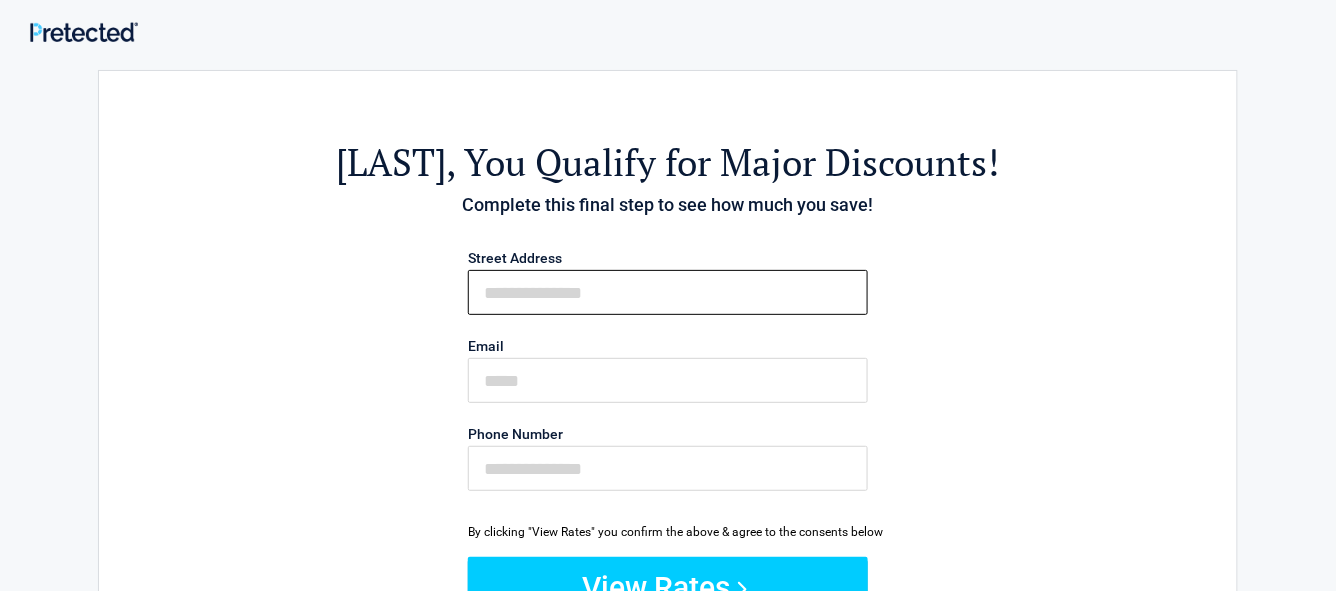 click on "First Name" at bounding box center (668, 292) 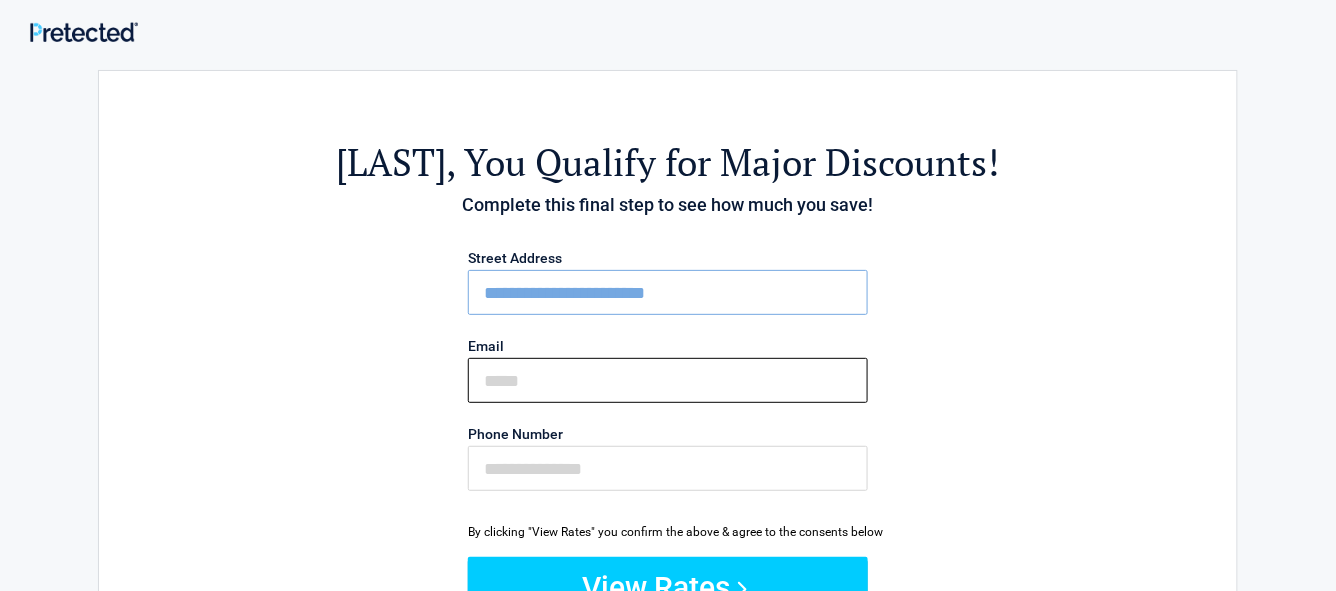 click on "Email" at bounding box center [668, 380] 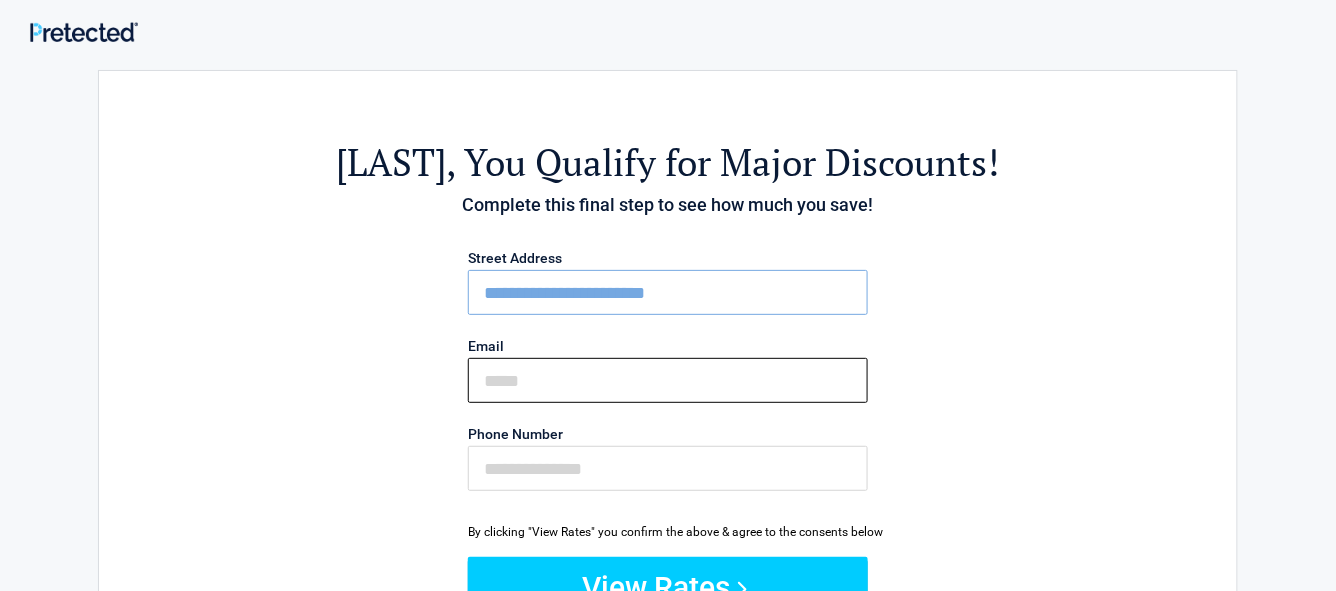 type on "**********" 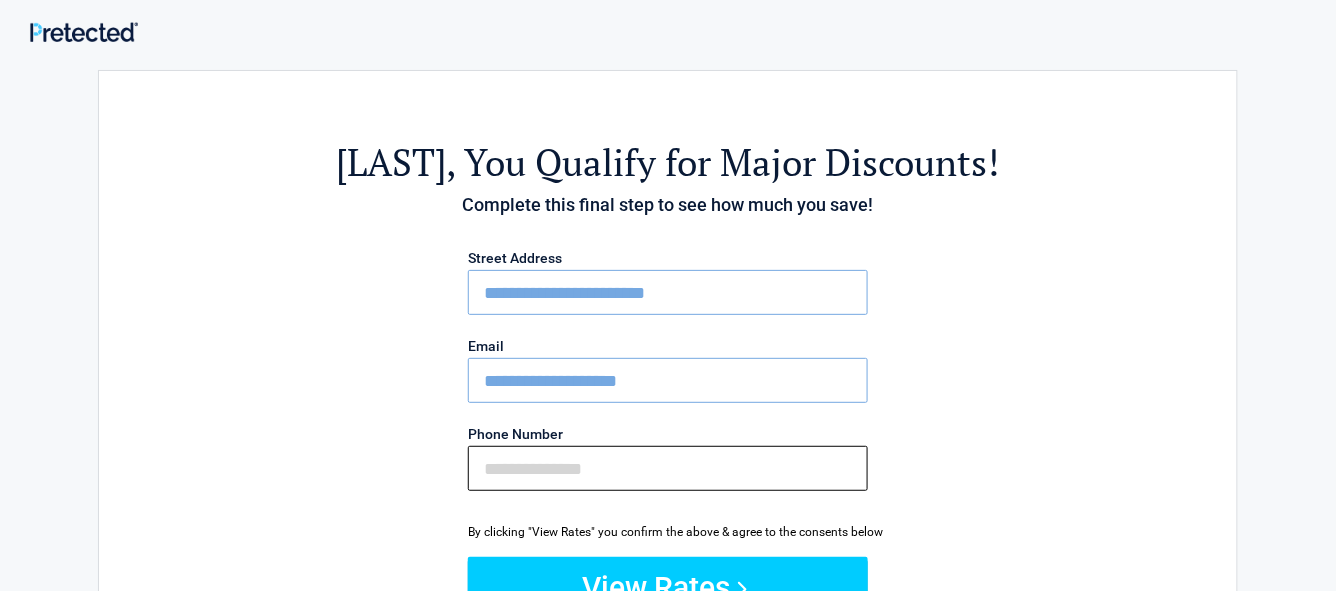 click on "Phone Number" at bounding box center (668, 468) 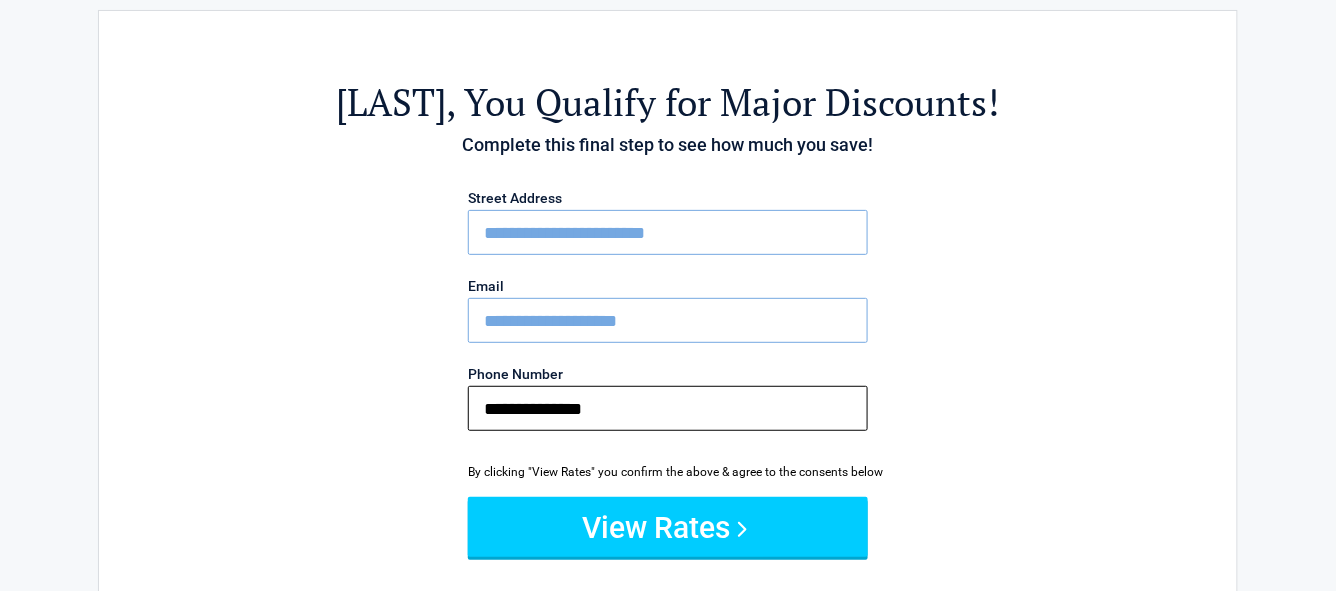 scroll, scrollTop: 111, scrollLeft: 0, axis: vertical 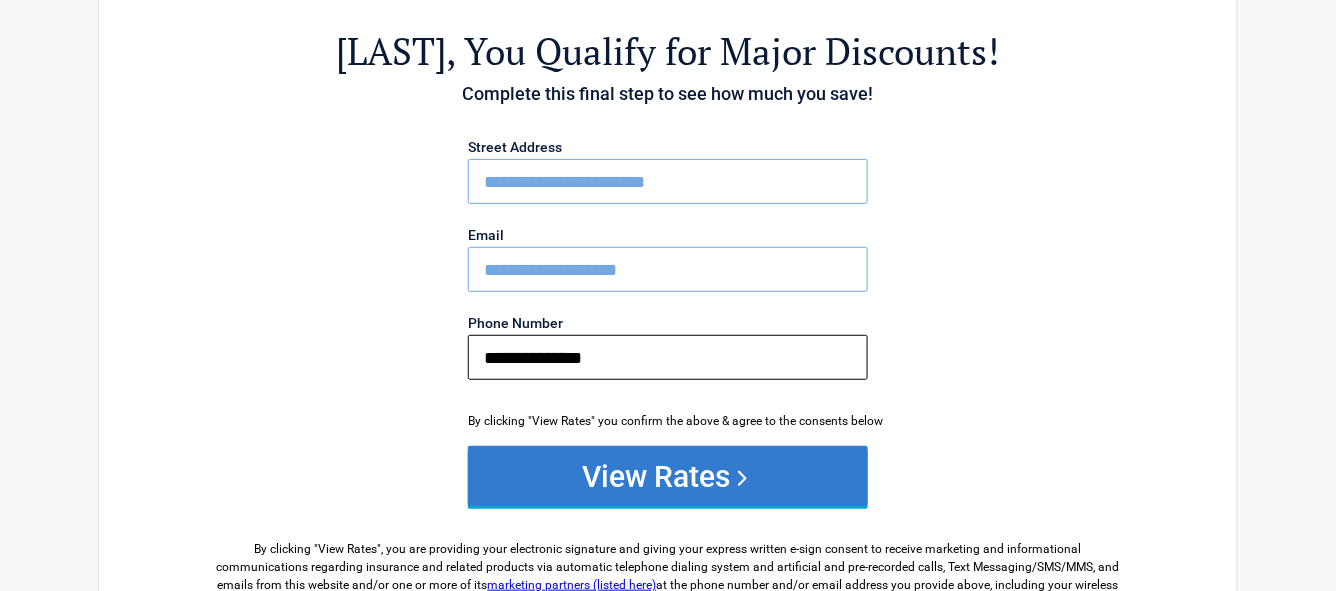 type on "**********" 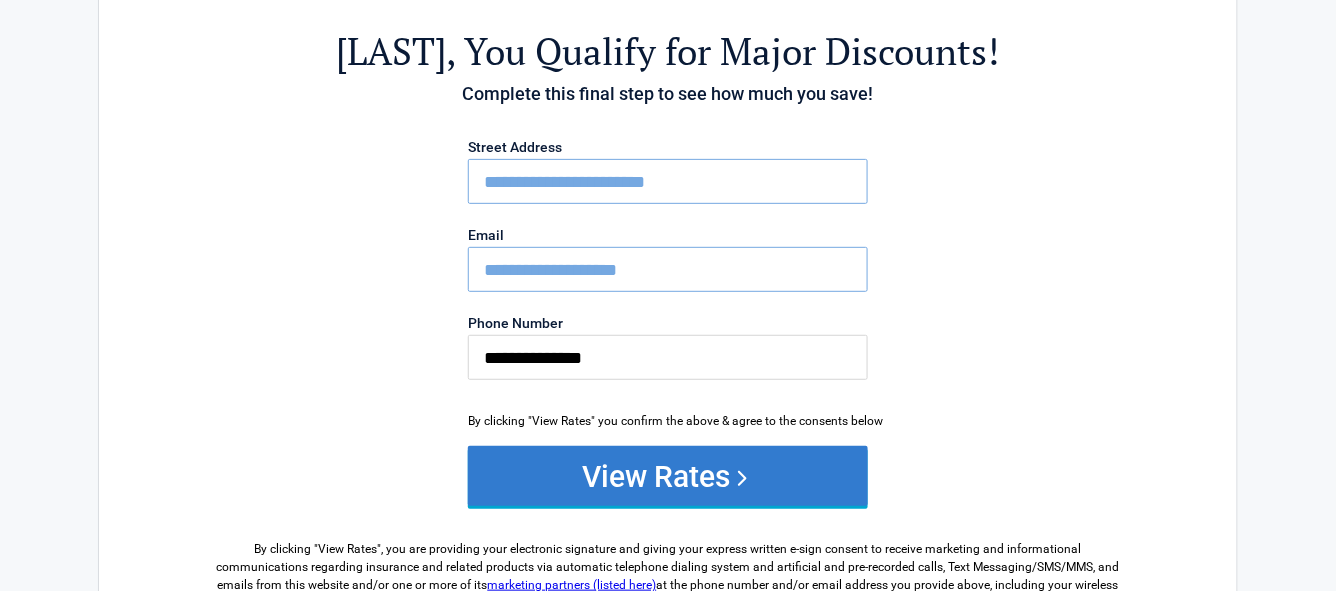 click on "View Rates" at bounding box center [668, 476] 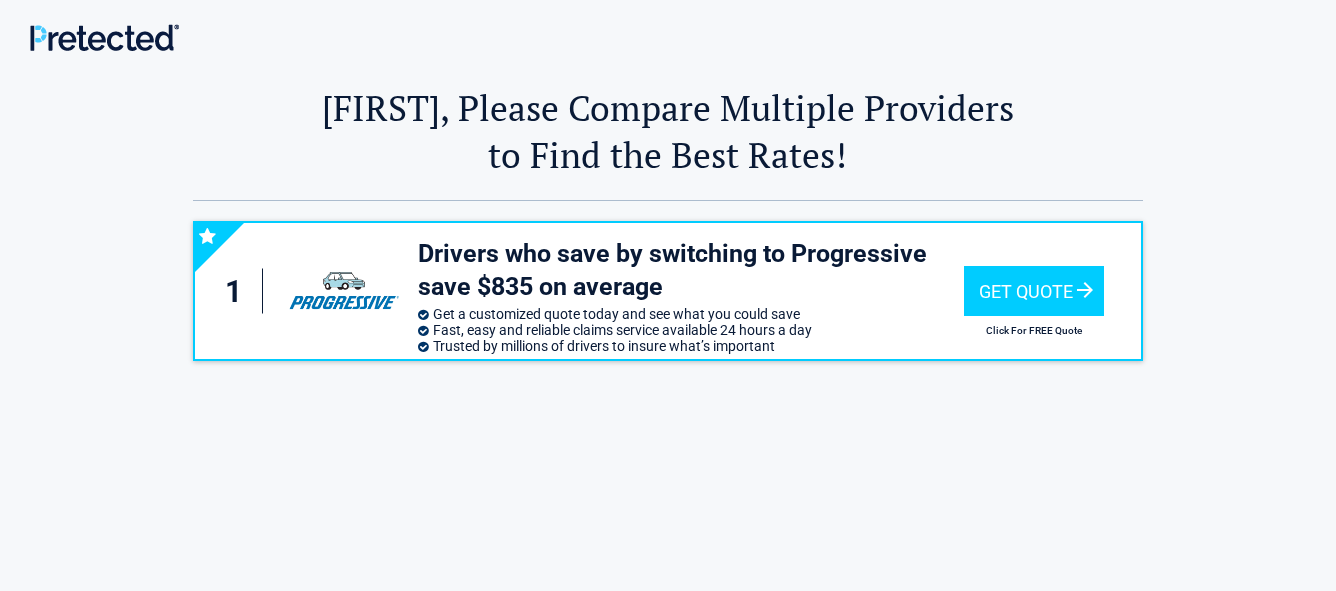 scroll, scrollTop: 0, scrollLeft: 0, axis: both 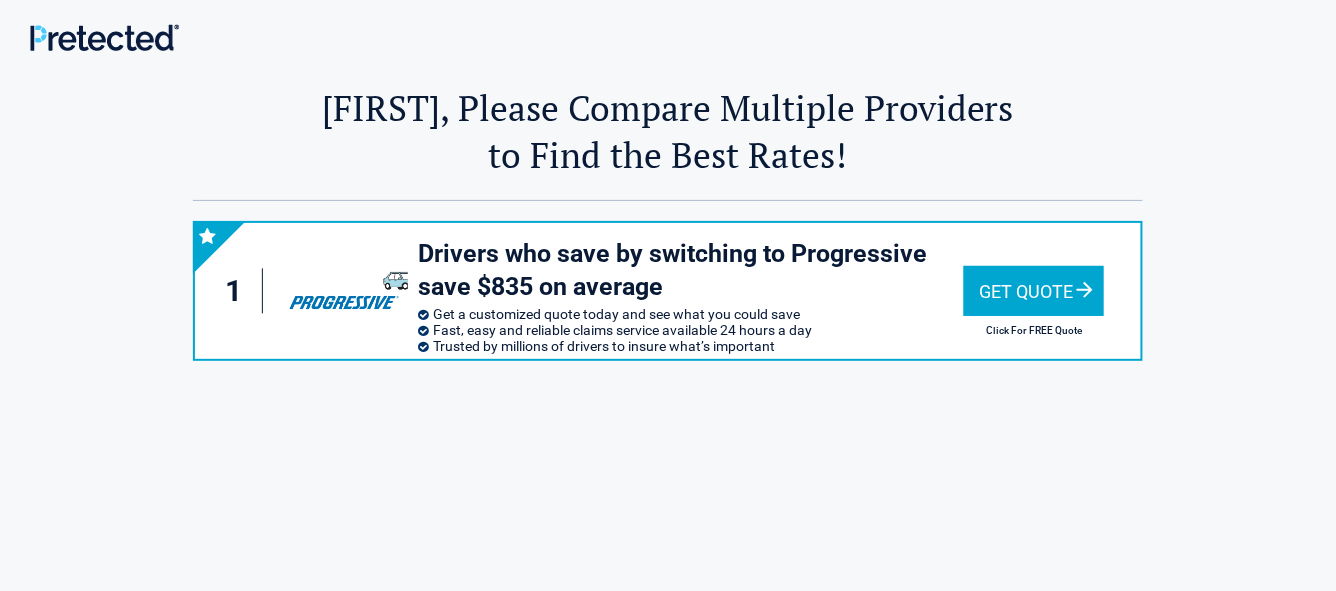 click on "1" at bounding box center (239, 291) 